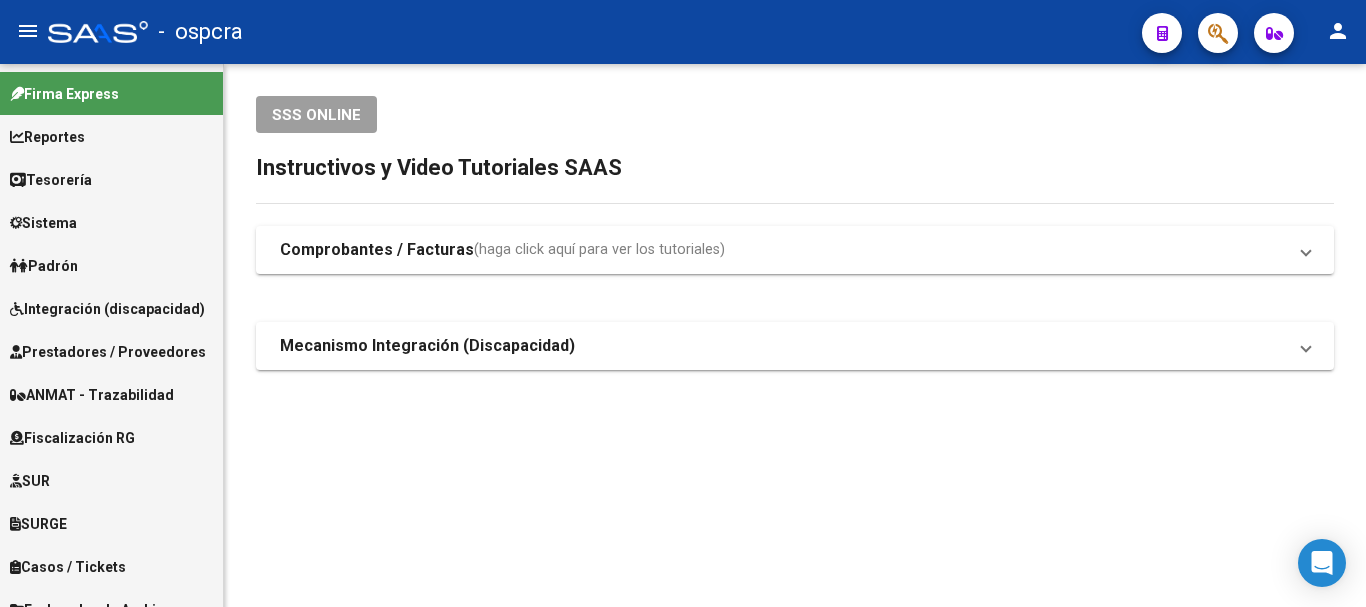 scroll, scrollTop: 0, scrollLeft: 0, axis: both 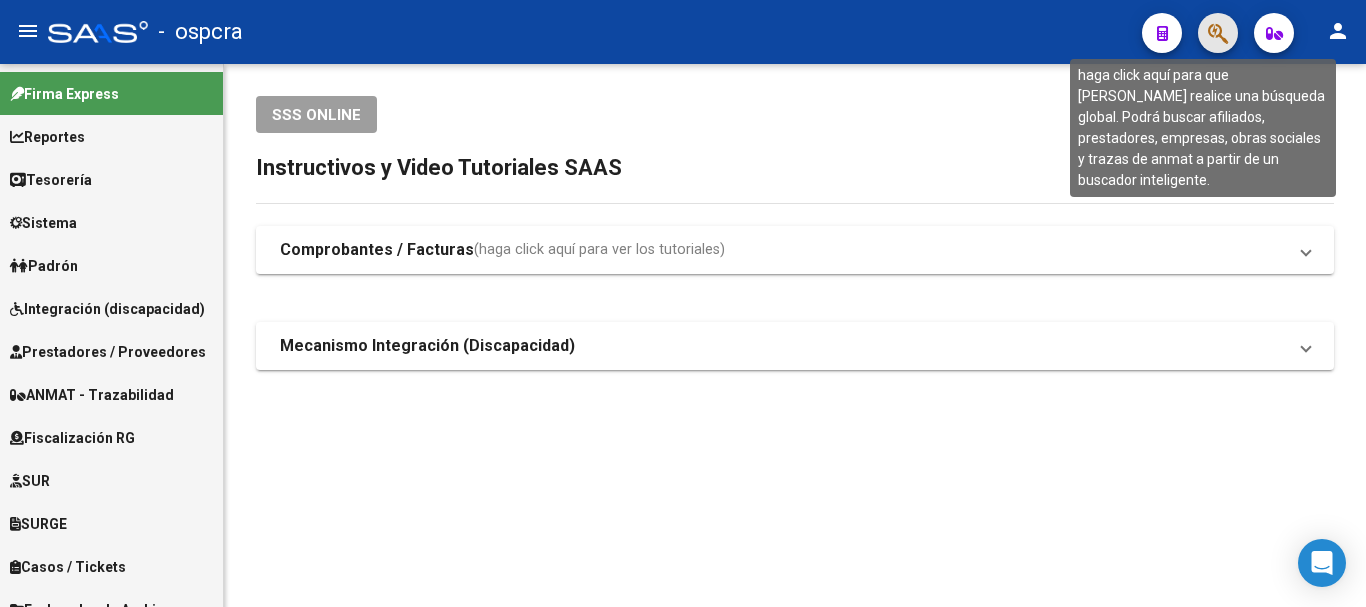 click 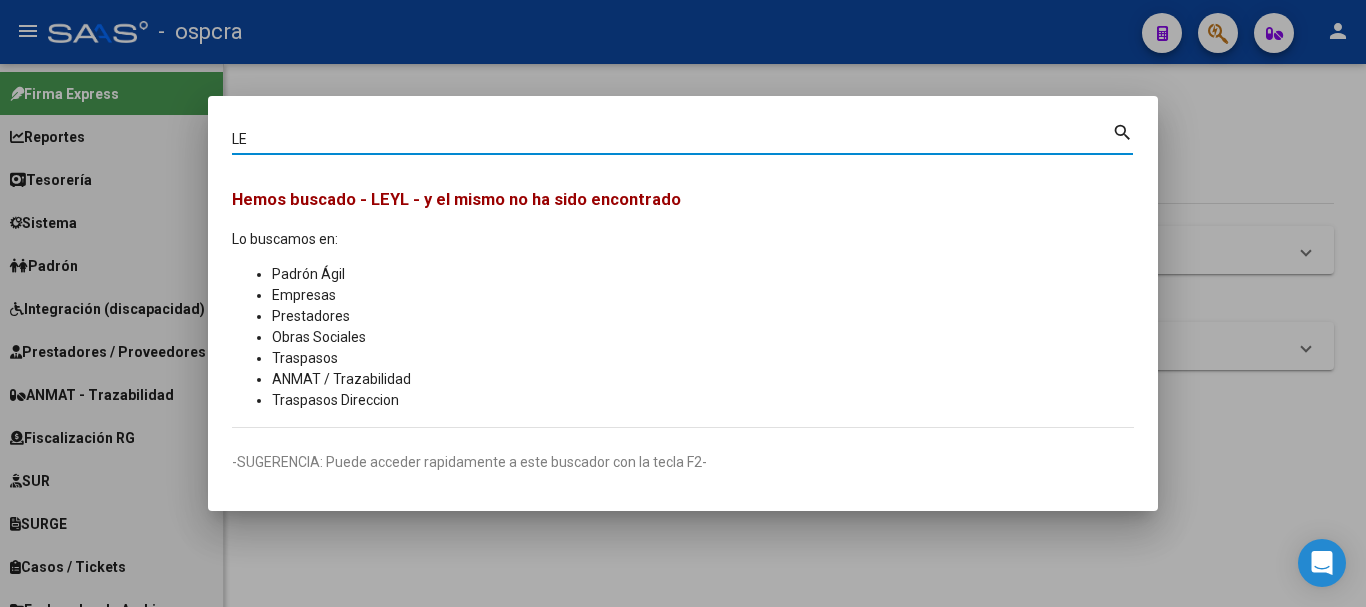 type on "L" 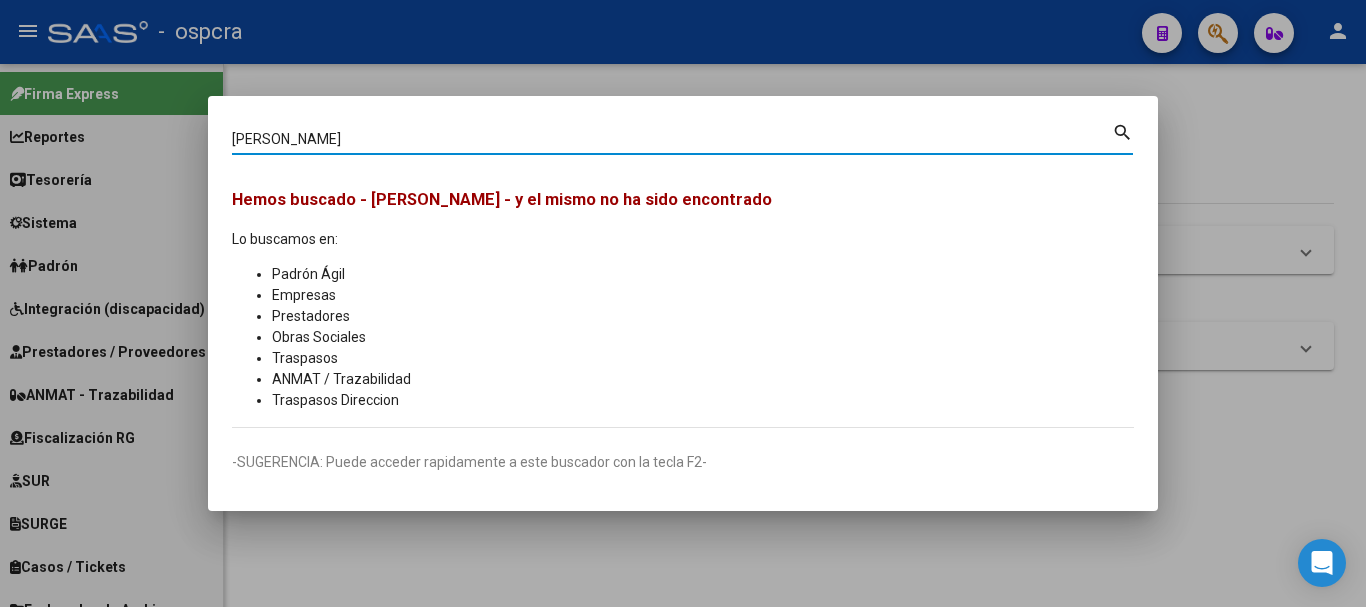 type on "[PERSON_NAME]" 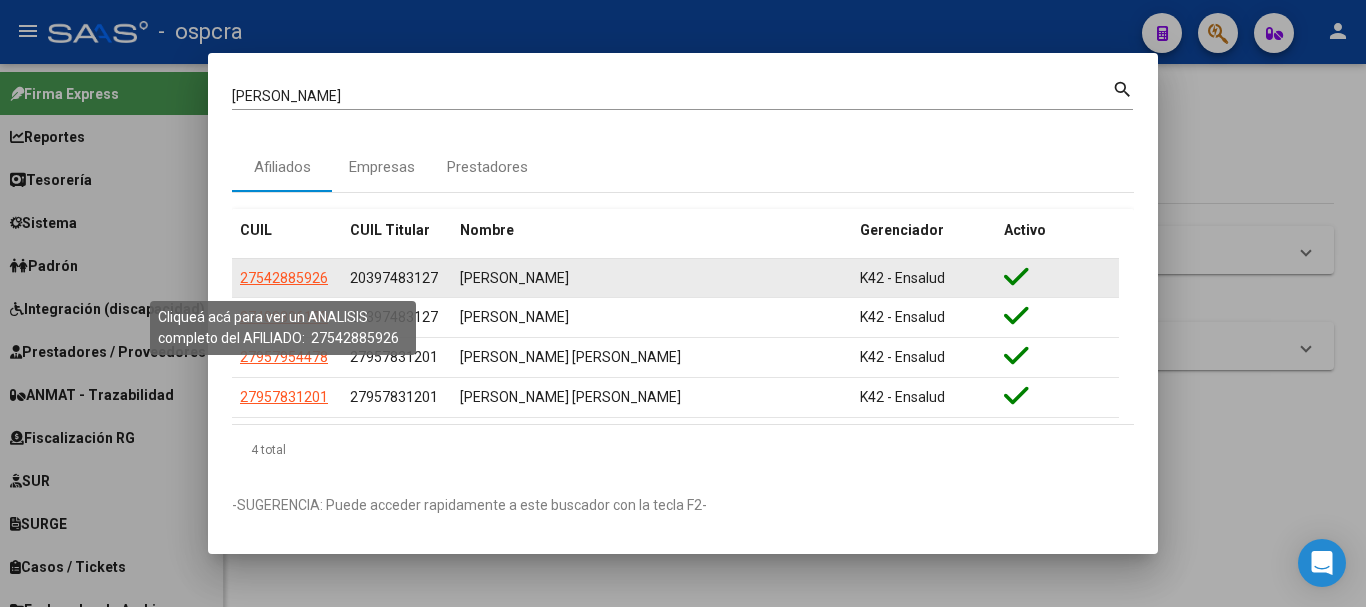 click on "27542885926" 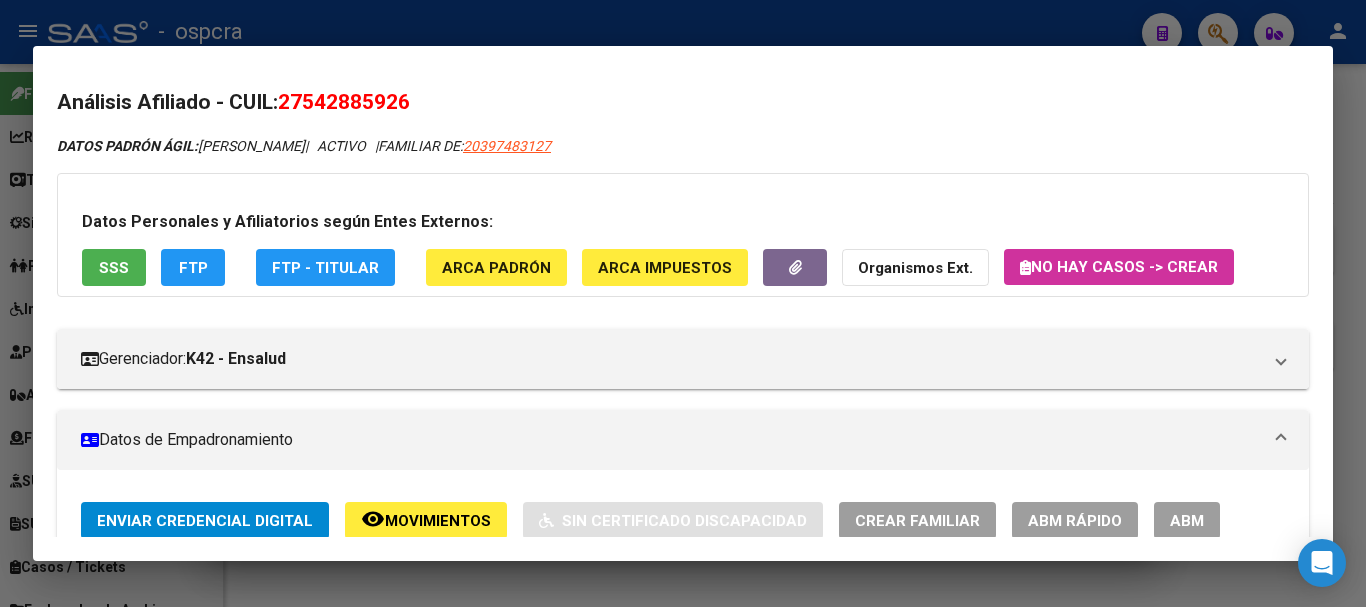 click on "ABM" at bounding box center (1187, 521) 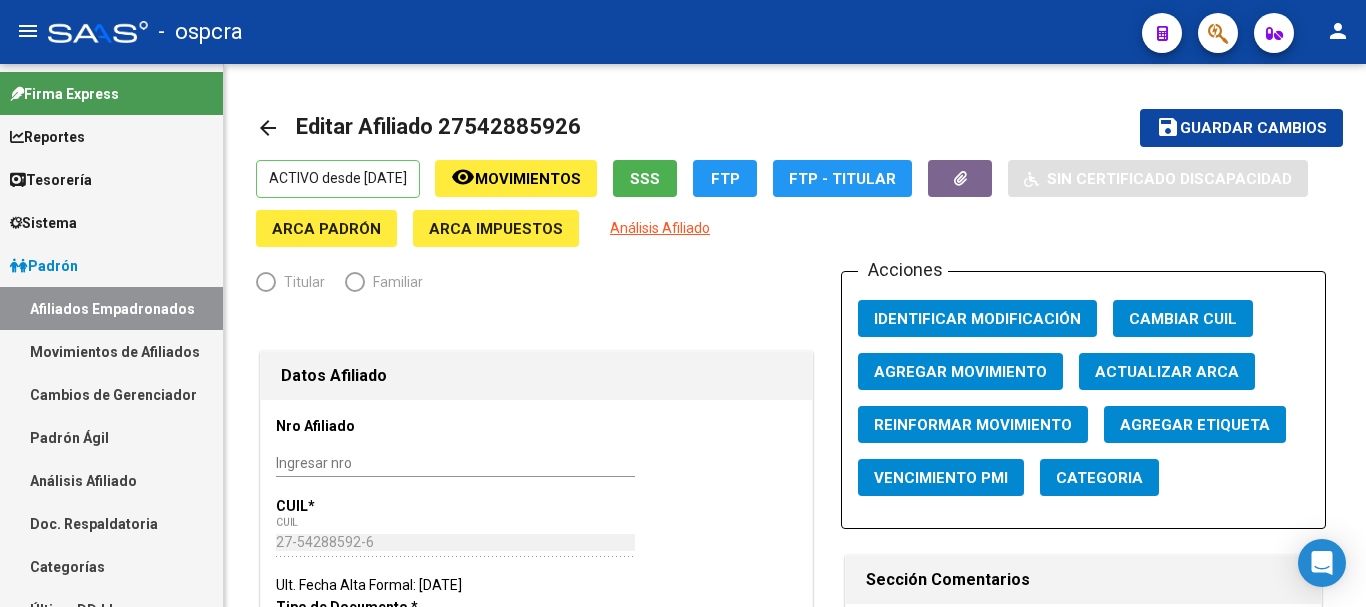 radio on "true" 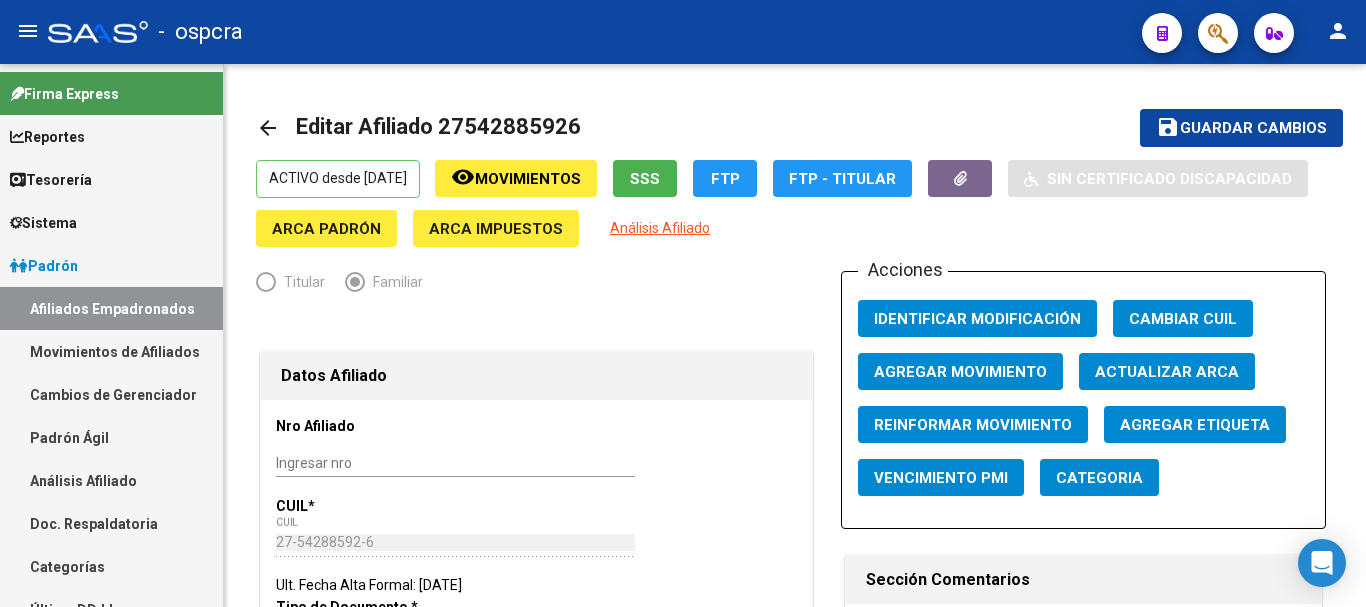 drag, startPoint x: 1361, startPoint y: 230, endPoint x: 1365, endPoint y: 287, distance: 57.14018 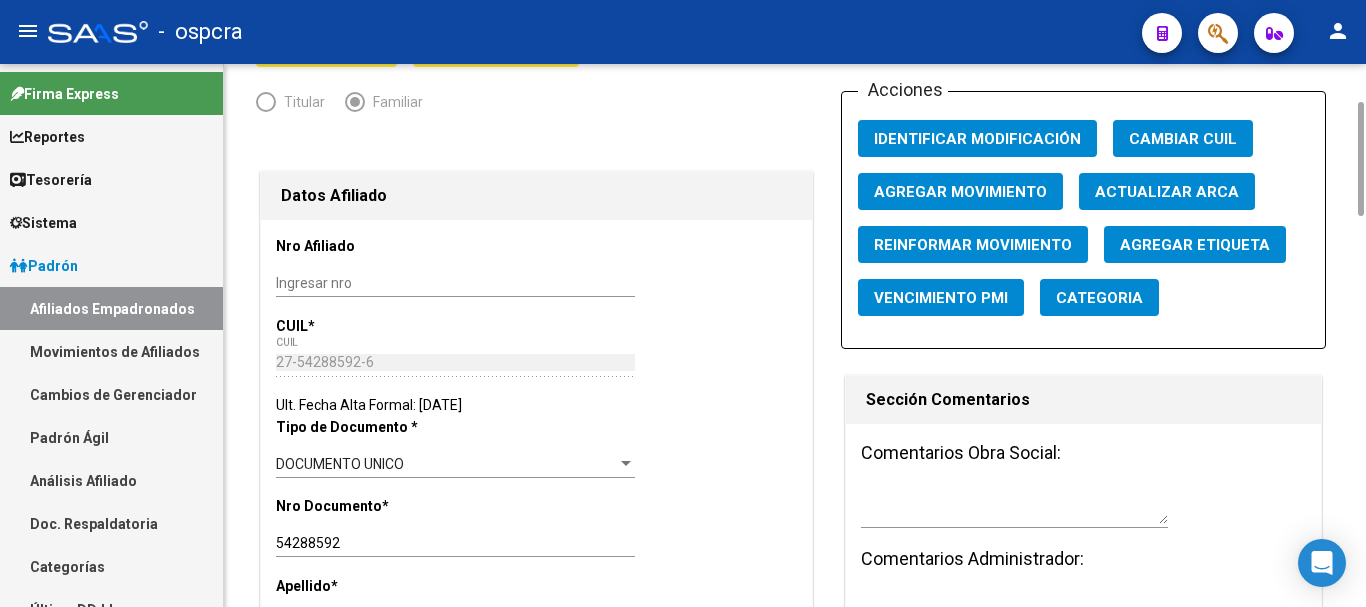 scroll, scrollTop: 150, scrollLeft: 0, axis: vertical 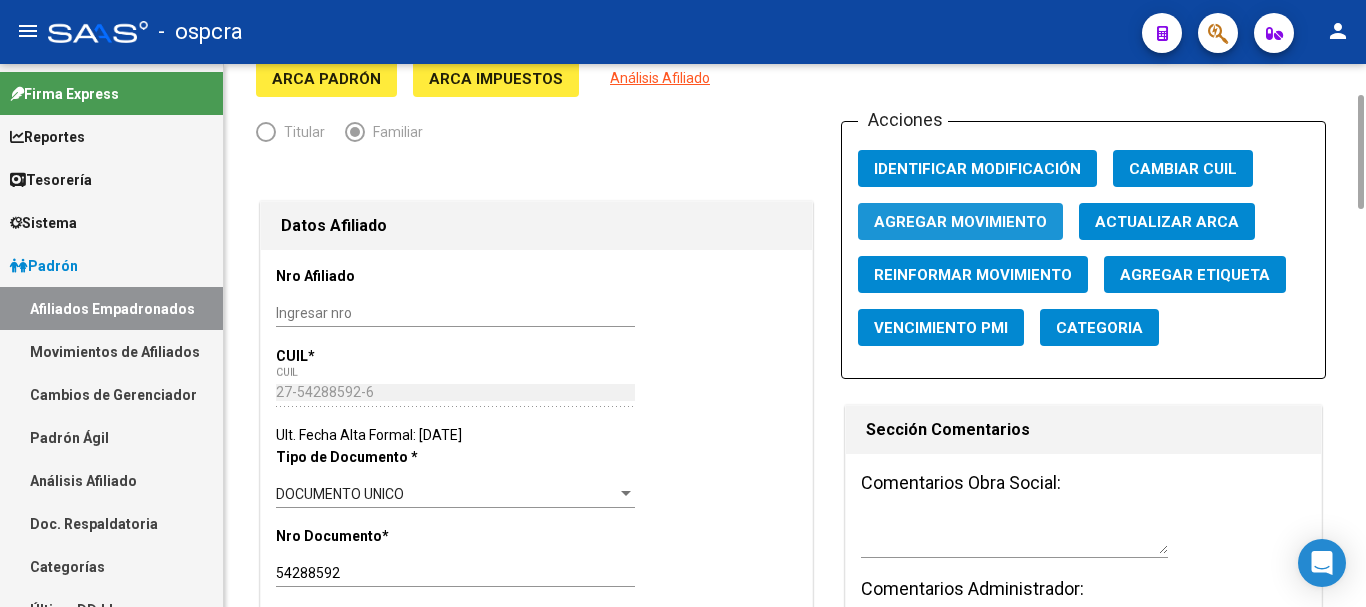 click on "Agregar Movimiento" 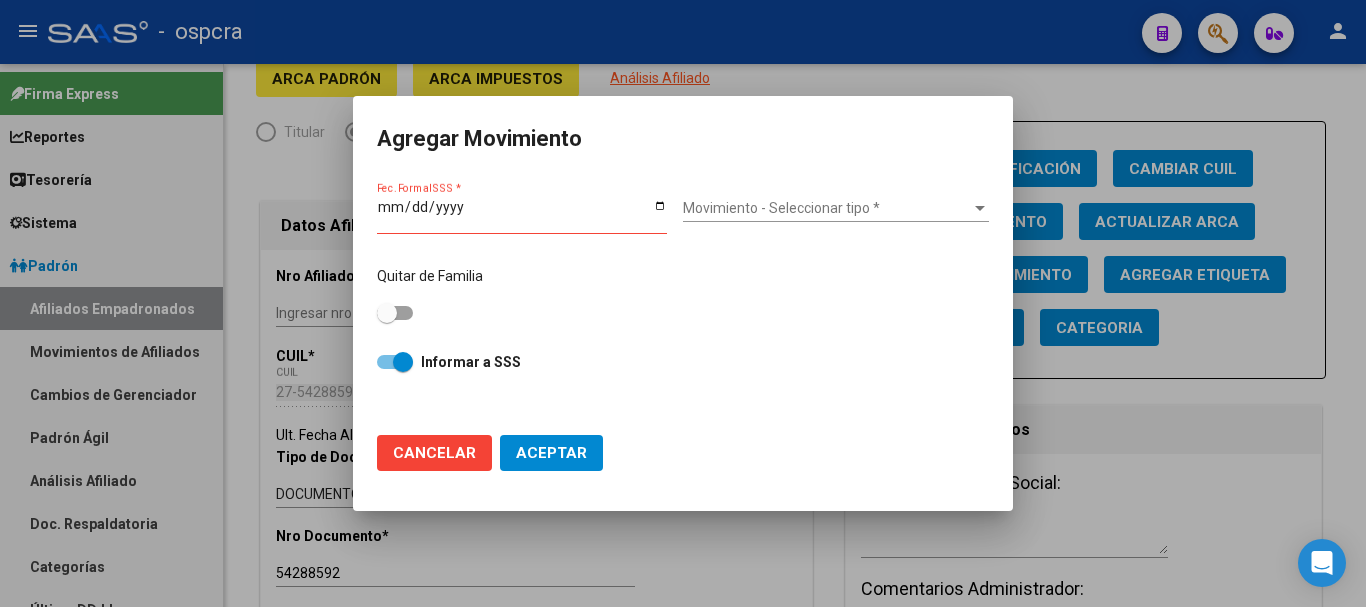 click on "Fec. Formal SSS *" at bounding box center [522, 214] 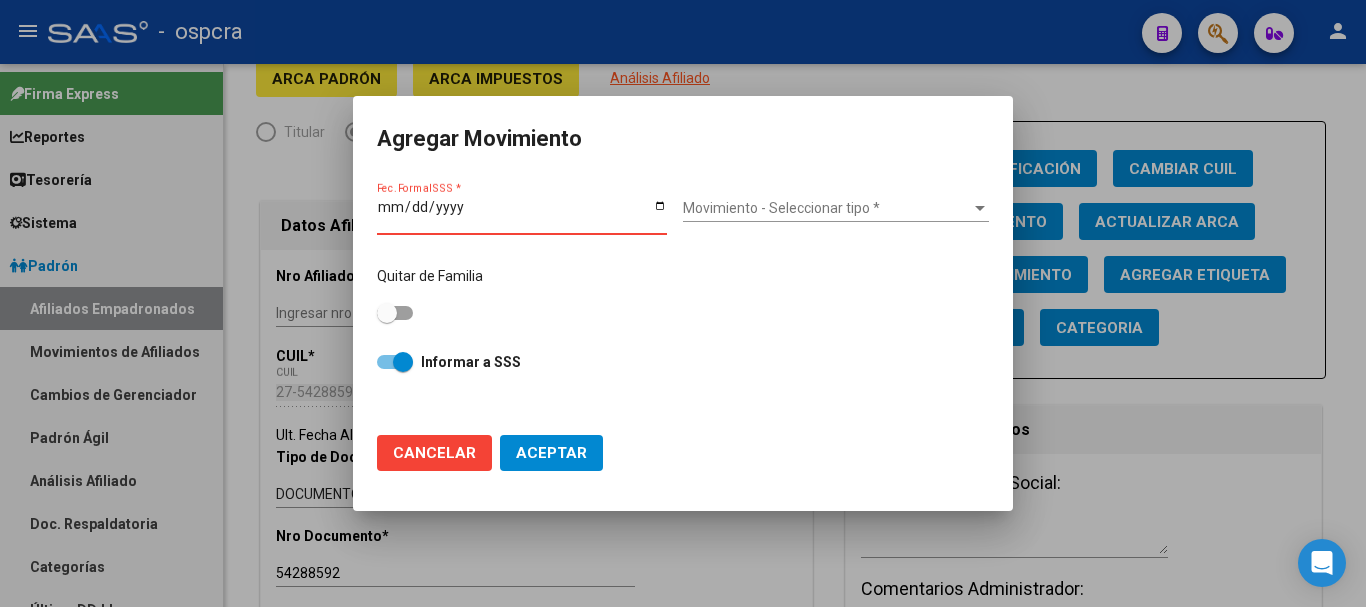 click on "Fec. Formal SSS *" at bounding box center [522, 214] 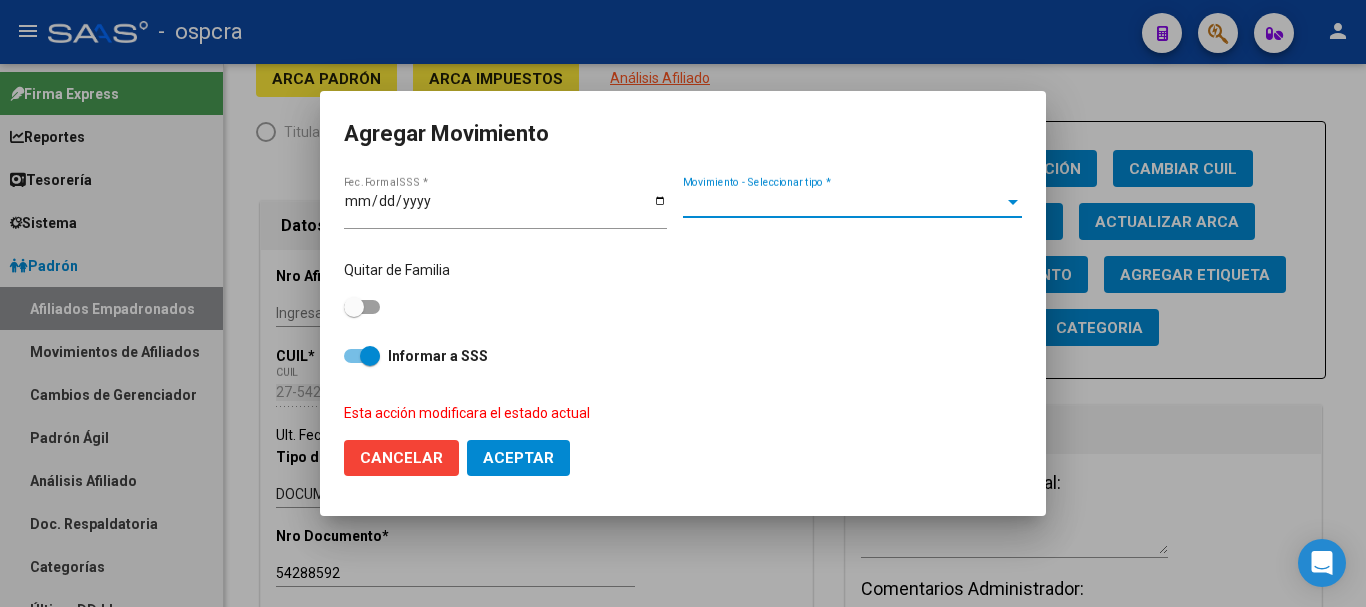 click at bounding box center [1013, 202] 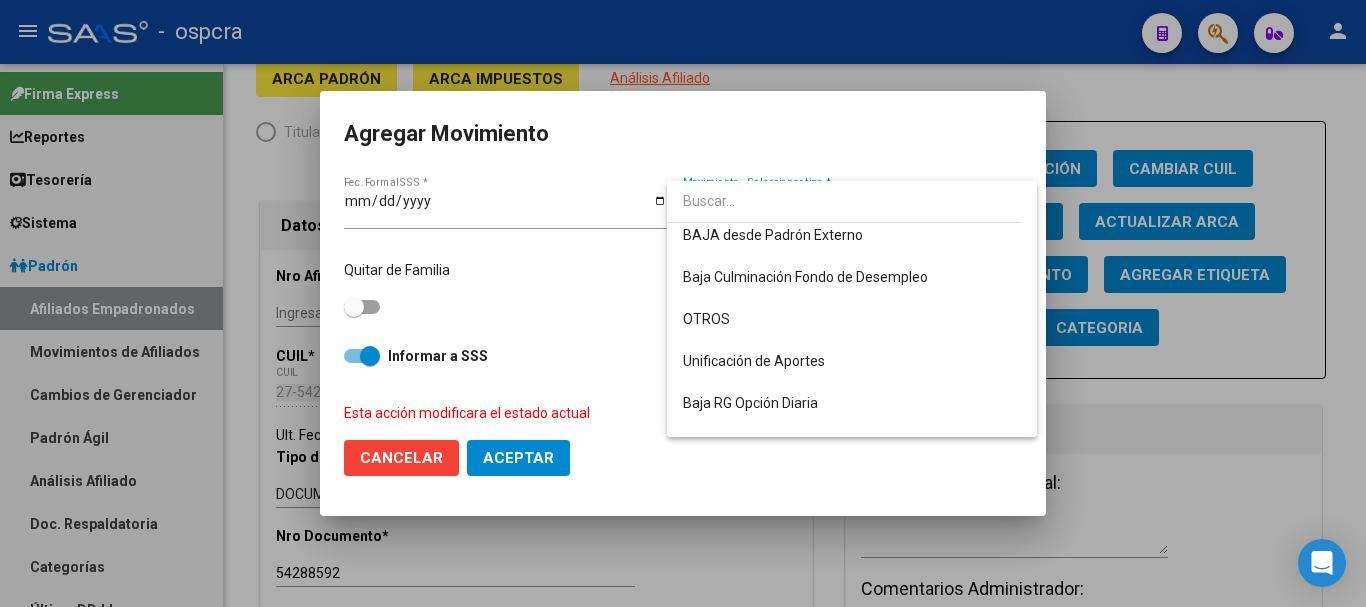 scroll, scrollTop: 1340, scrollLeft: 0, axis: vertical 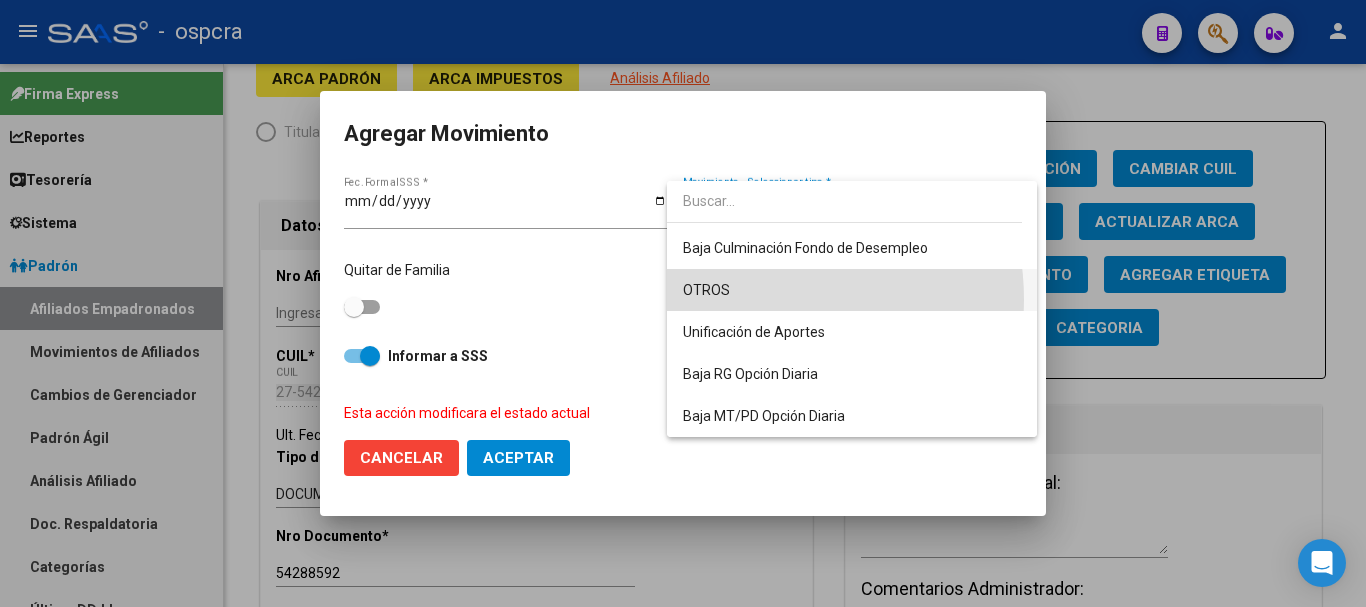 click on "OTROS" at bounding box center [852, 290] 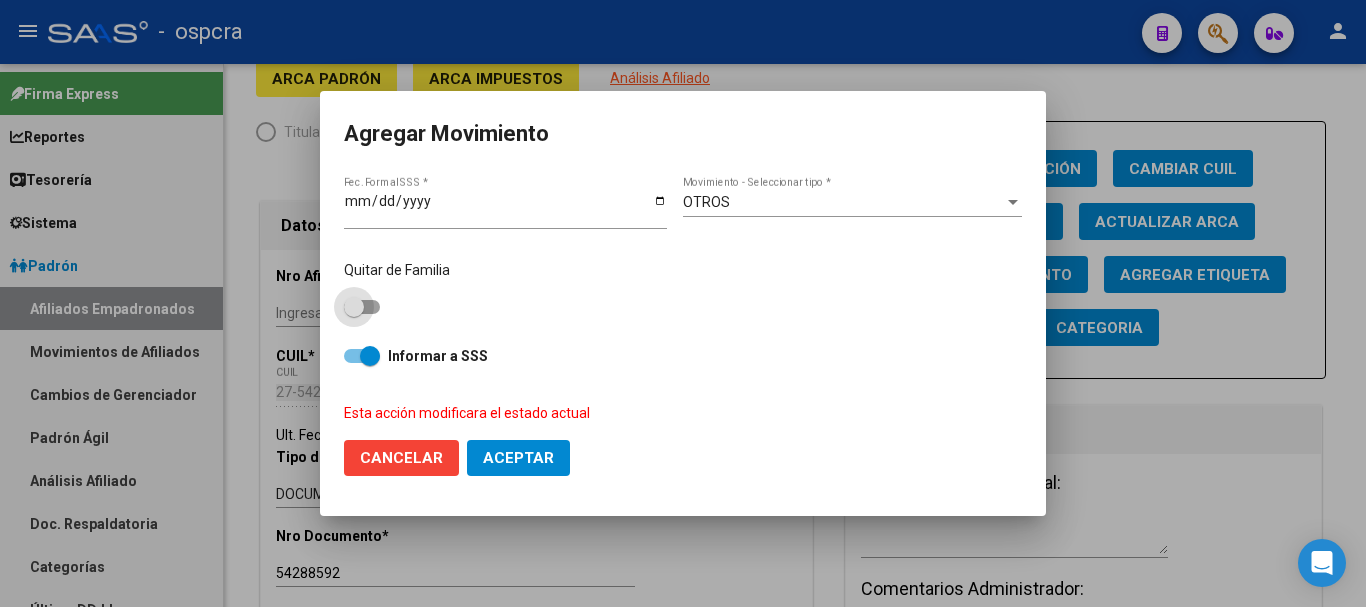 click at bounding box center [354, 307] 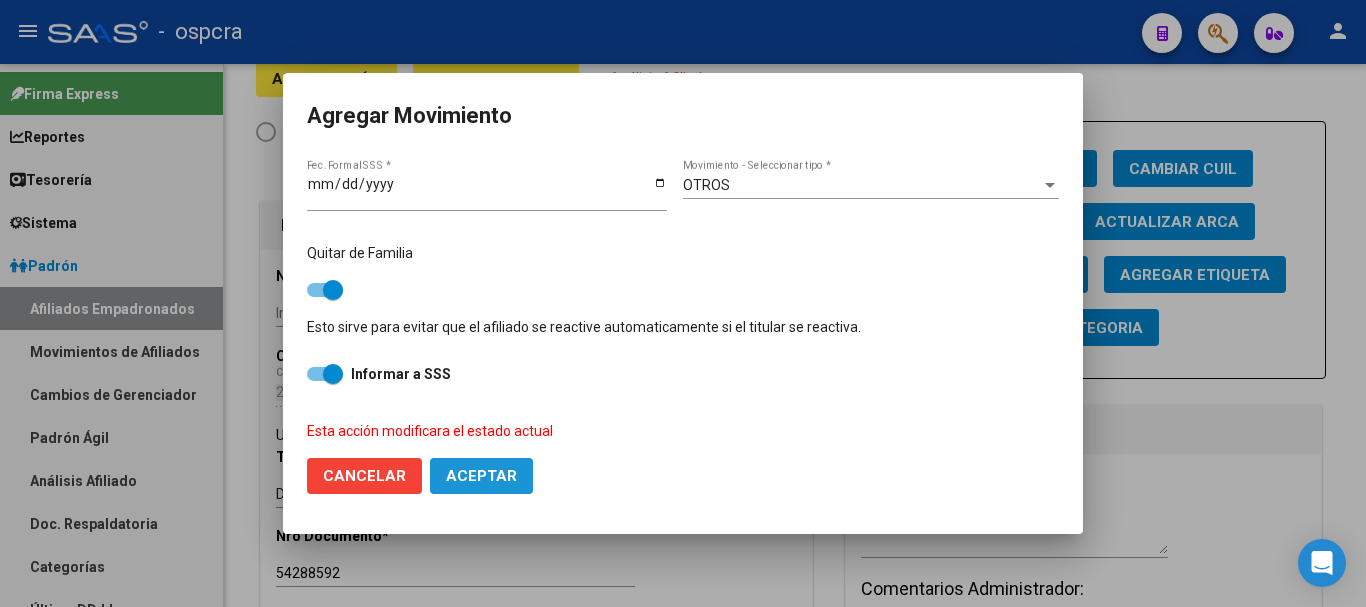 click on "Aceptar" 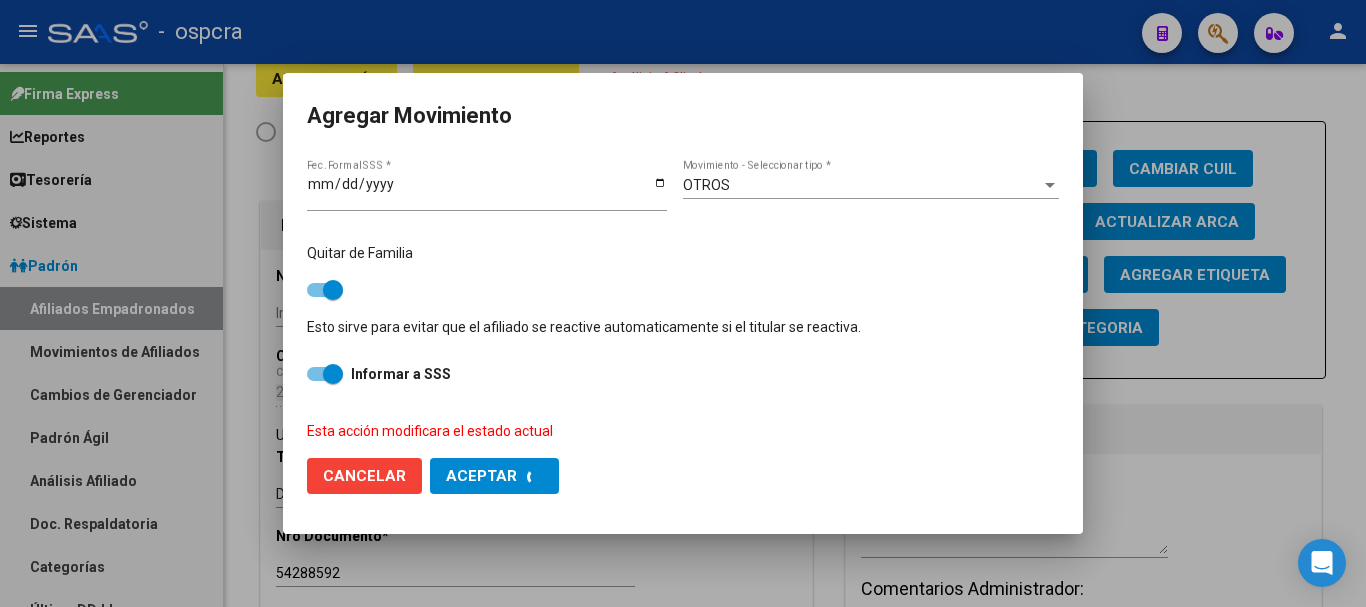 checkbox on "false" 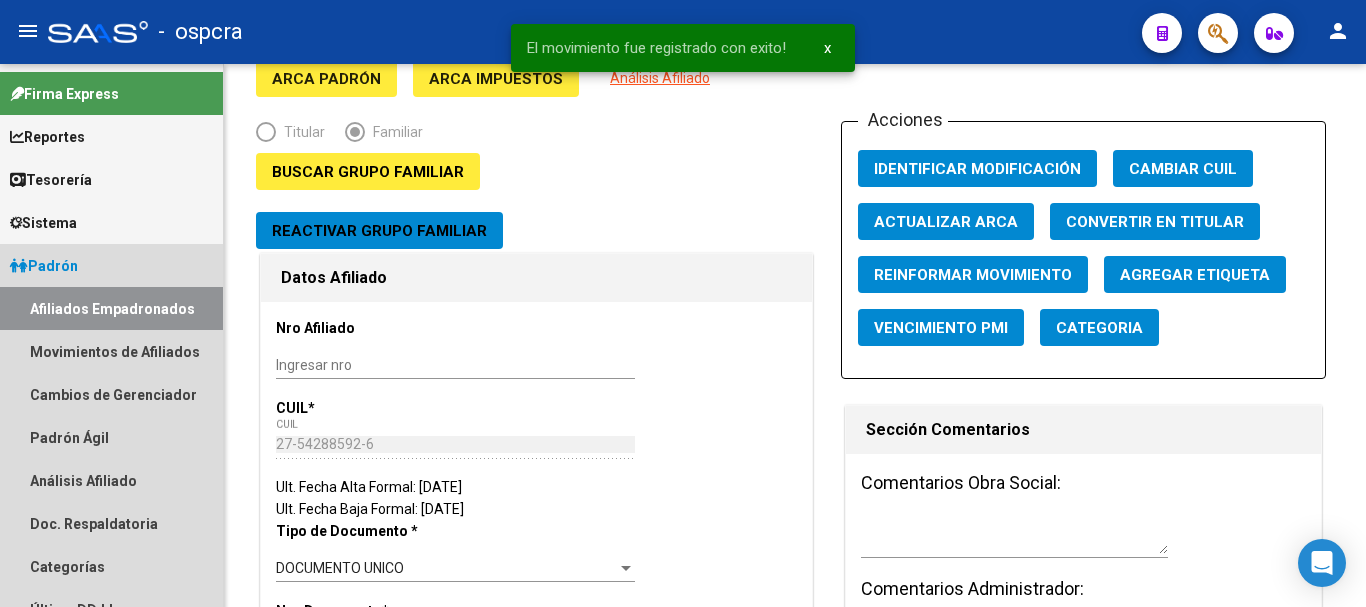 click on "Afiliados Empadronados" at bounding box center [111, 308] 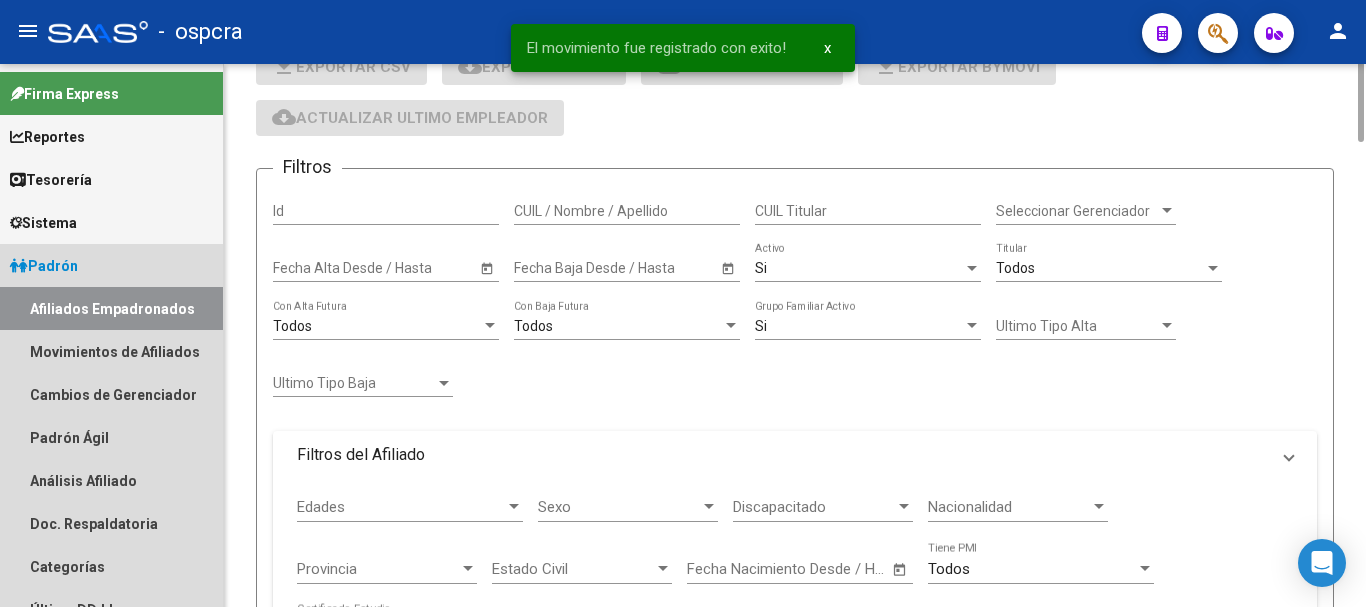 scroll, scrollTop: 0, scrollLeft: 0, axis: both 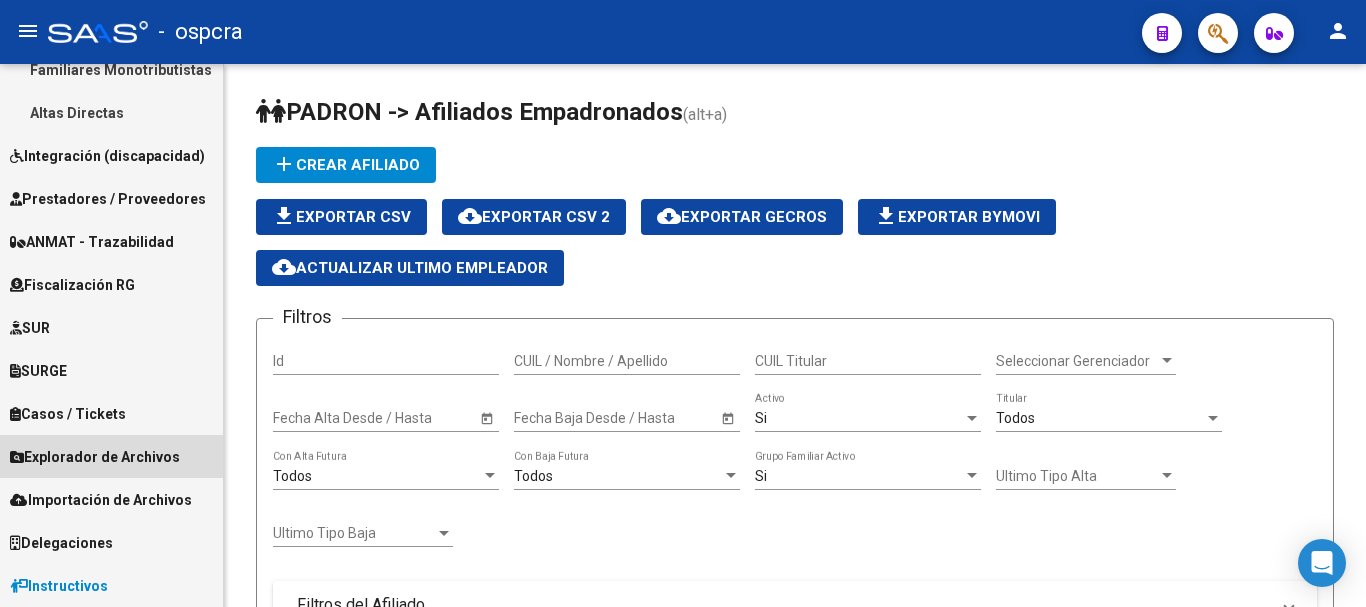 click on "Explorador de Archivos" at bounding box center [95, 457] 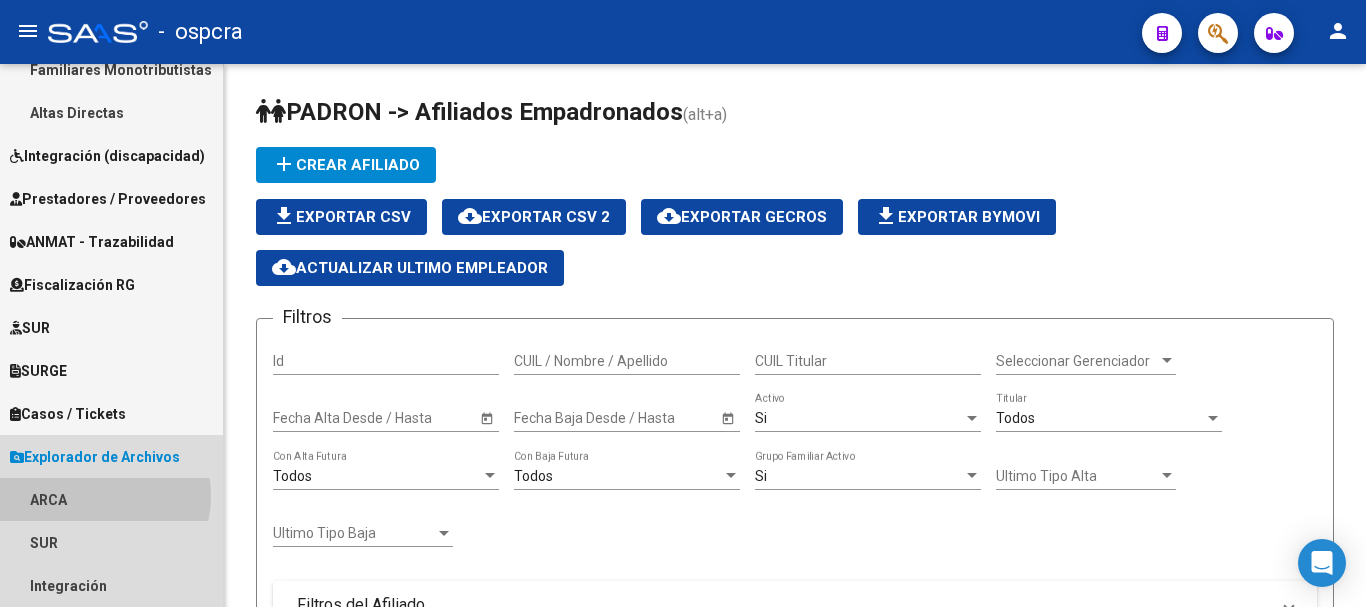 click on "ARCA" at bounding box center [111, 499] 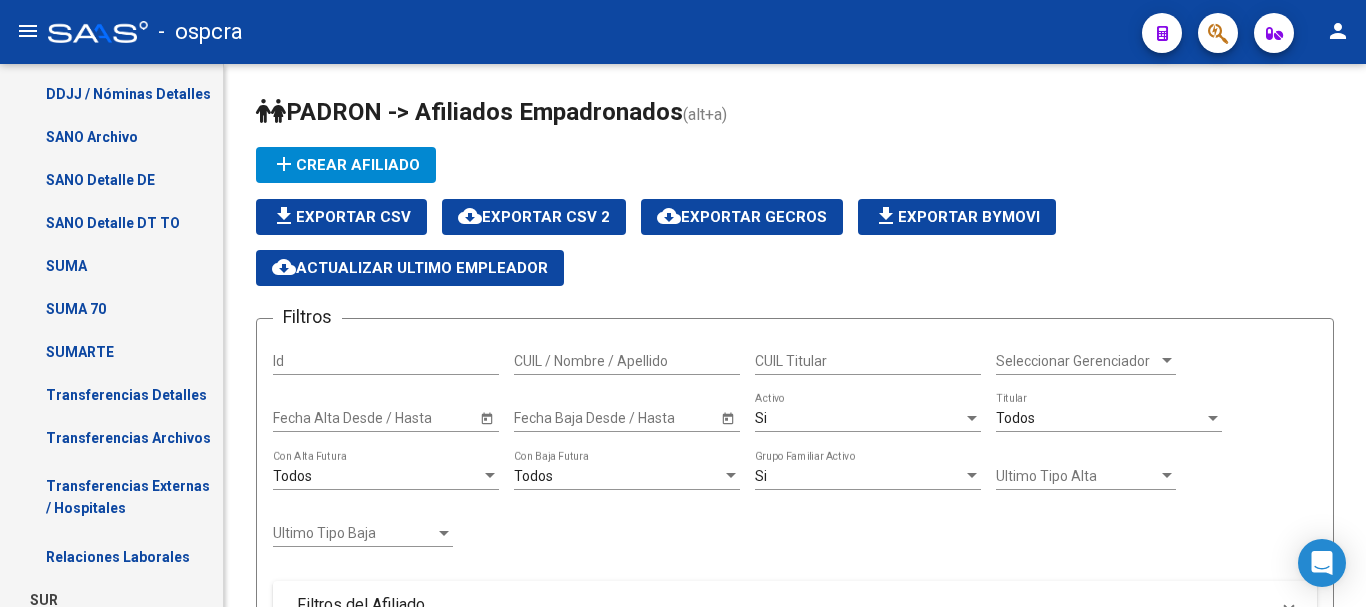 scroll, scrollTop: 1132, scrollLeft: 0, axis: vertical 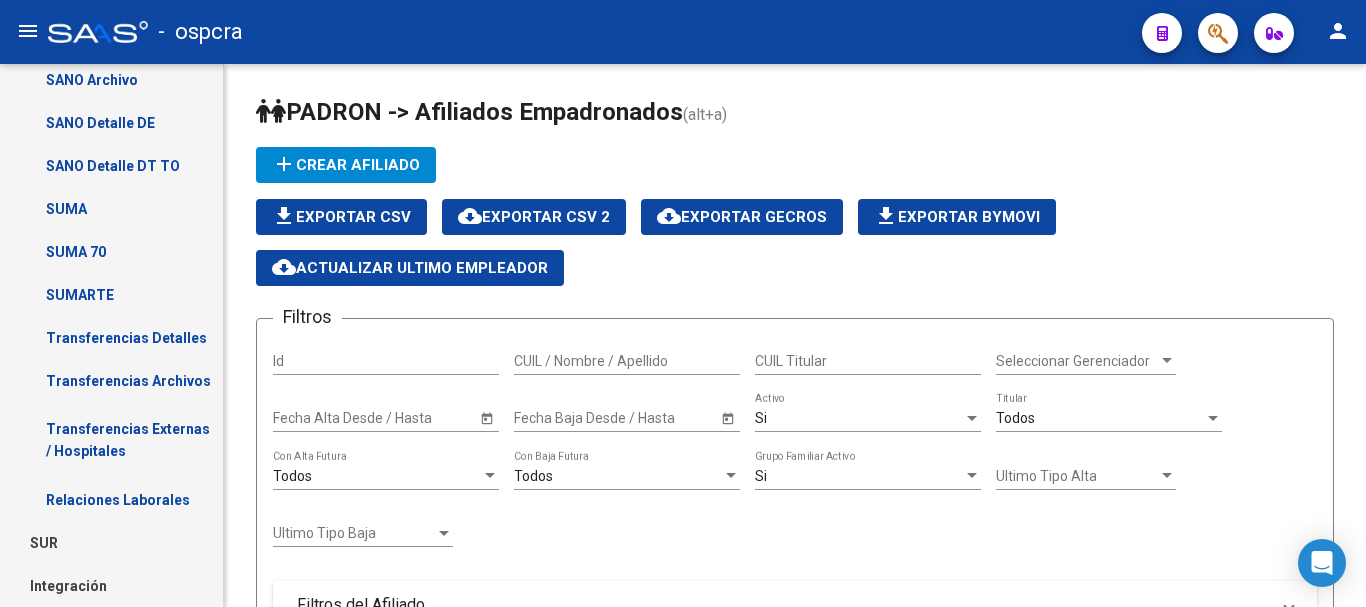 click on "Relaciones Laborales" at bounding box center [111, 499] 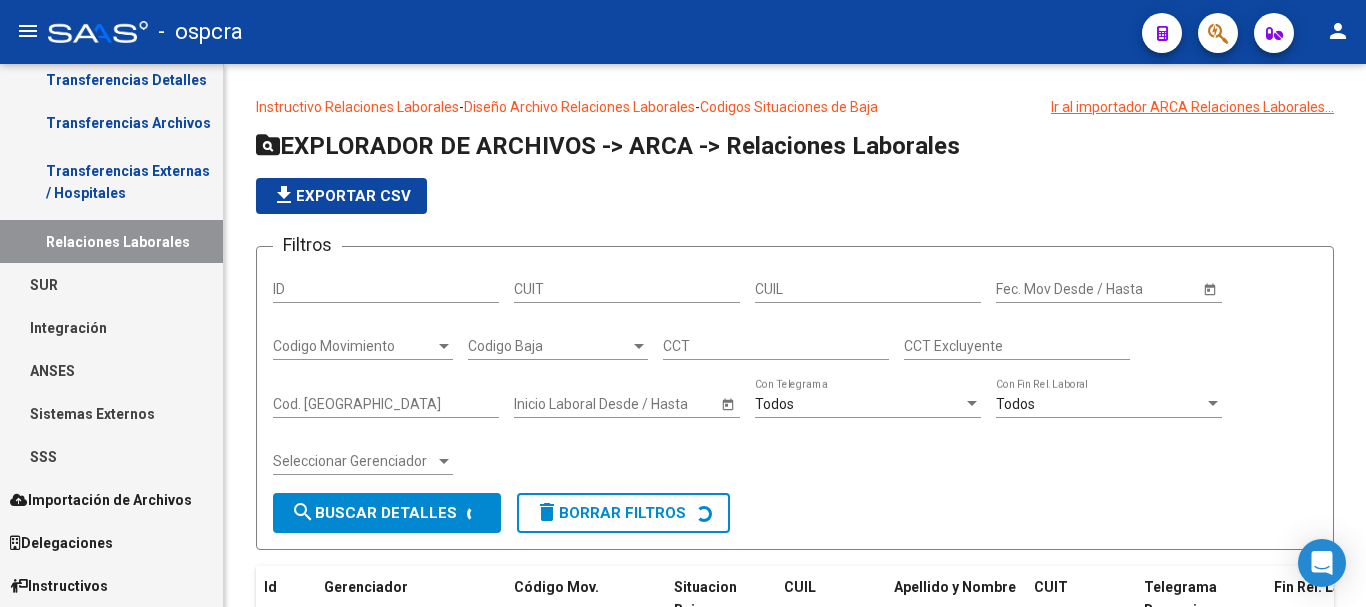 scroll, scrollTop: 917, scrollLeft: 0, axis: vertical 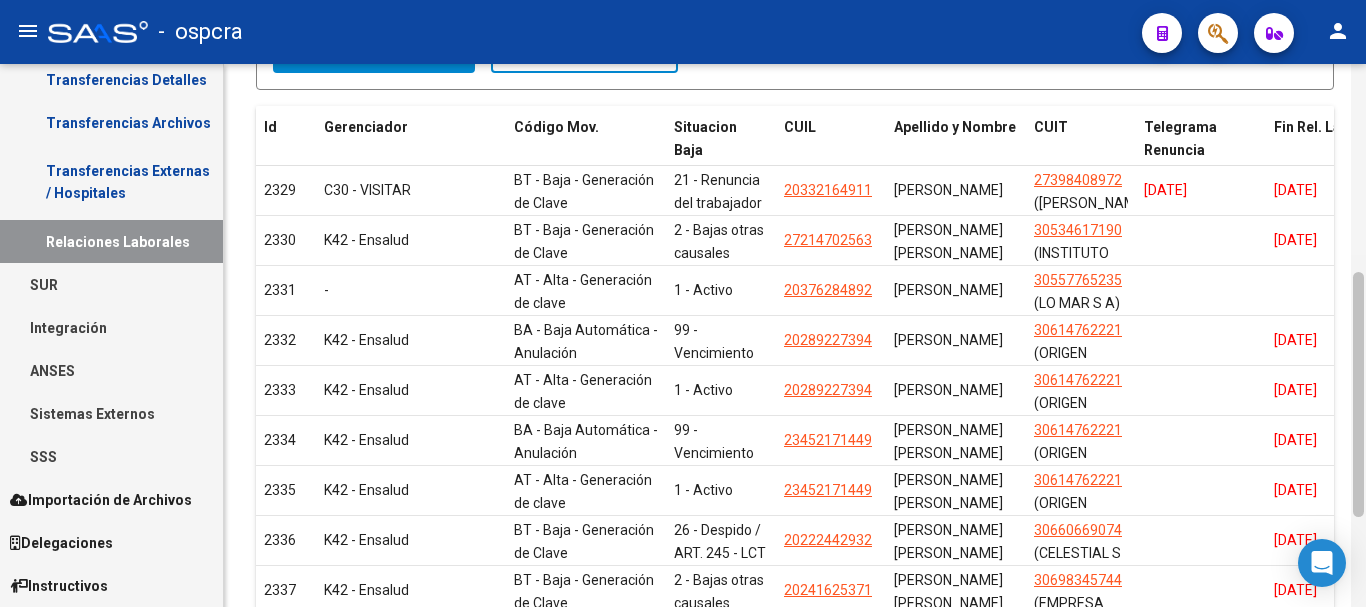 drag, startPoint x: 1362, startPoint y: 209, endPoint x: 1365, endPoint y: 397, distance: 188.02394 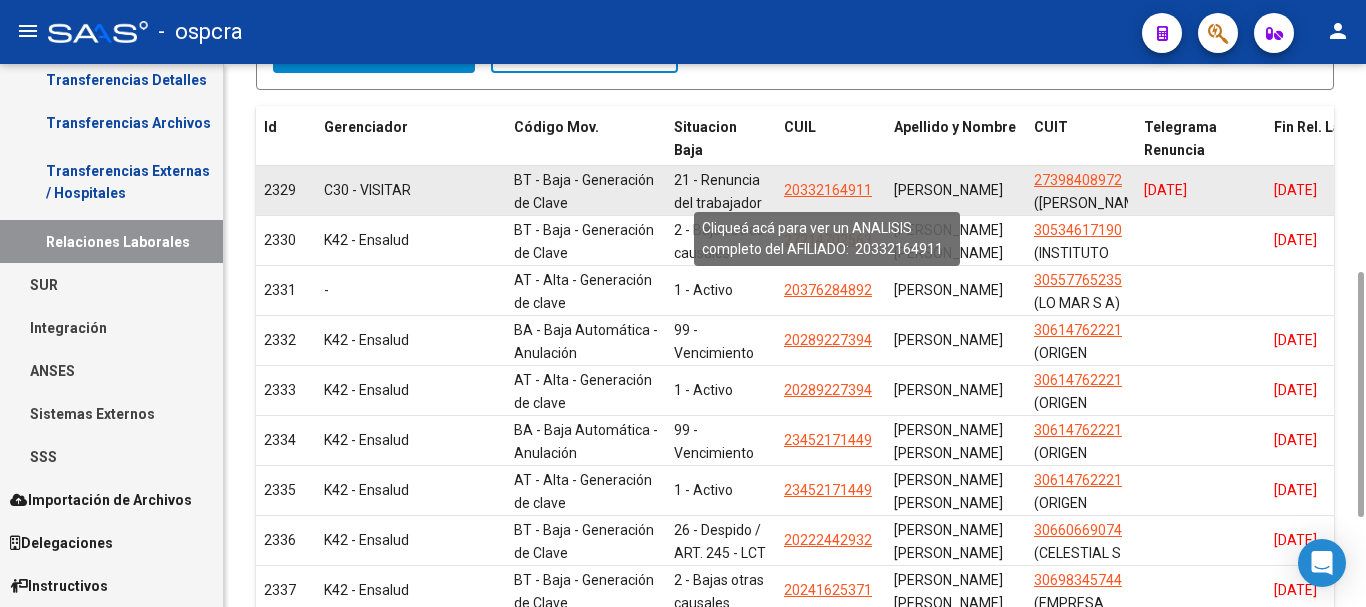 click on "20332164911" 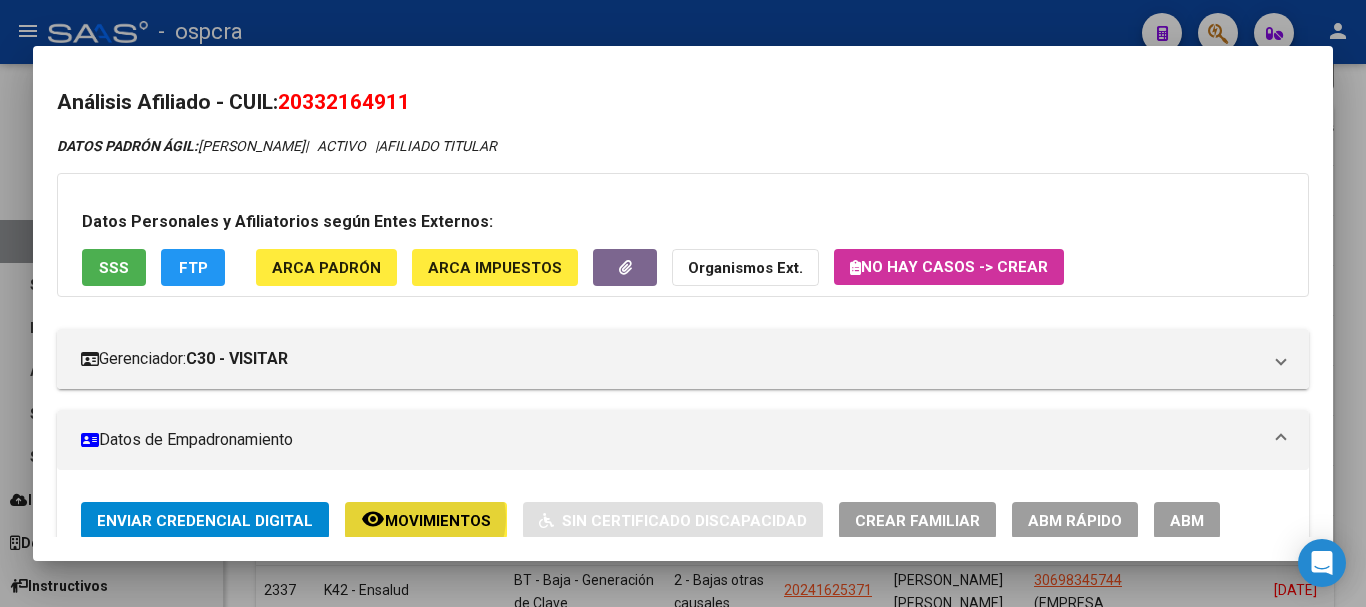 click on "Movimientos" 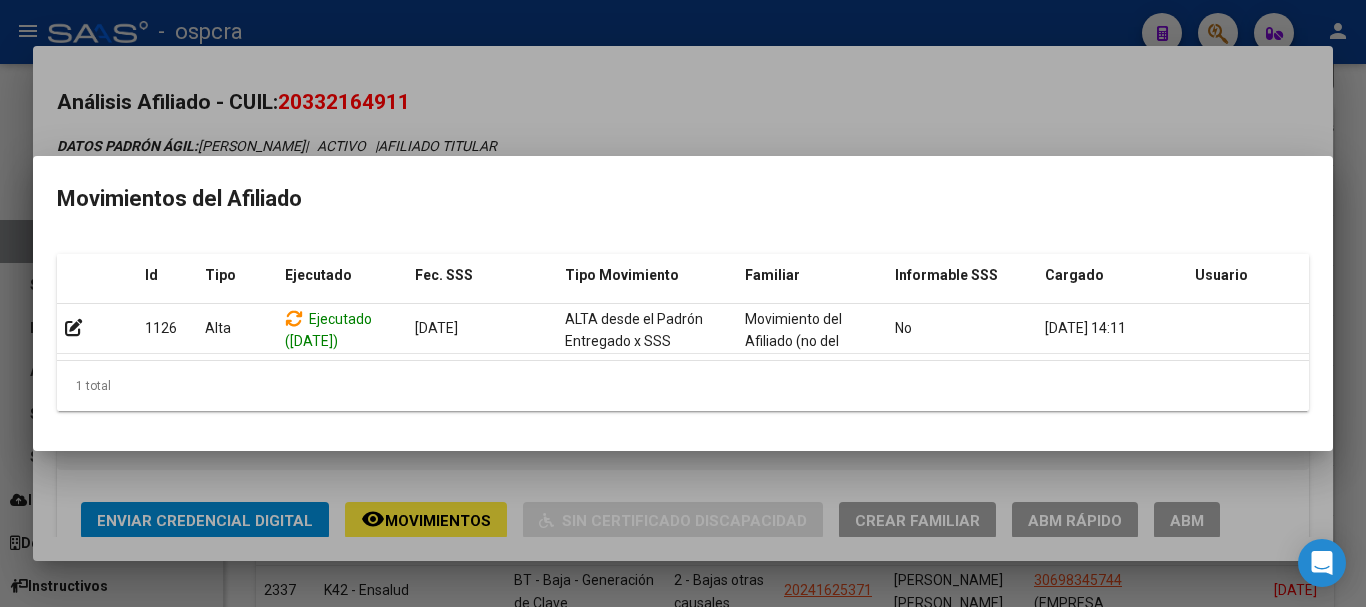 click at bounding box center (683, 303) 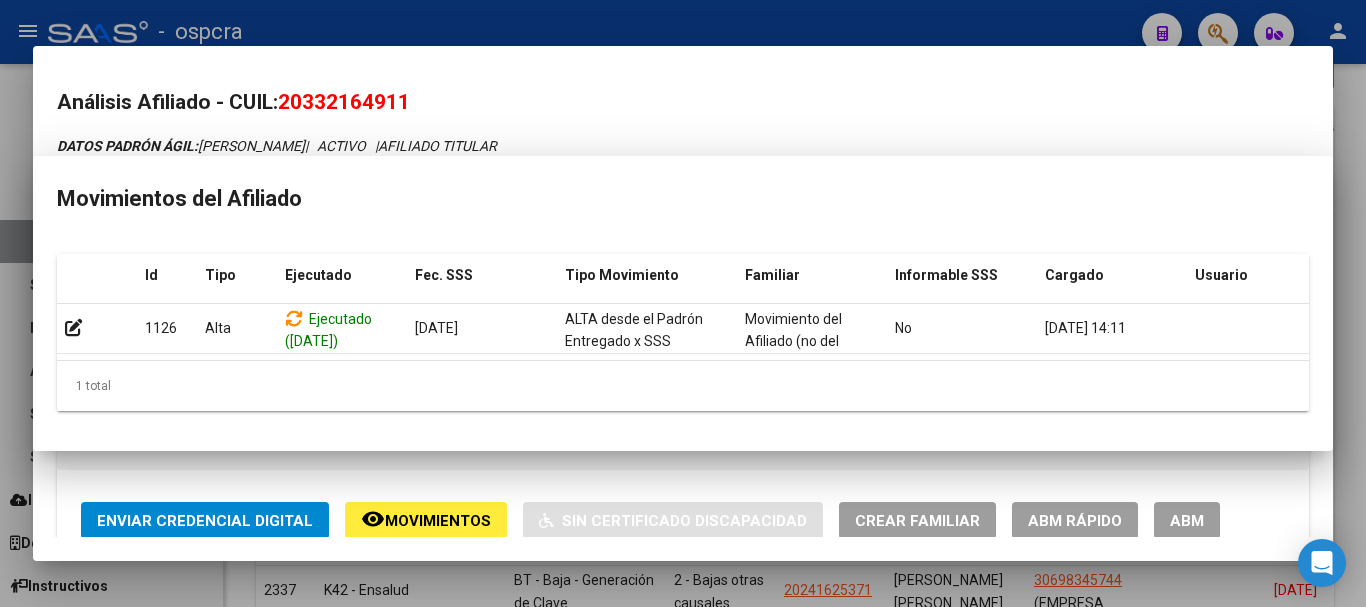 scroll, scrollTop: 1, scrollLeft: 0, axis: vertical 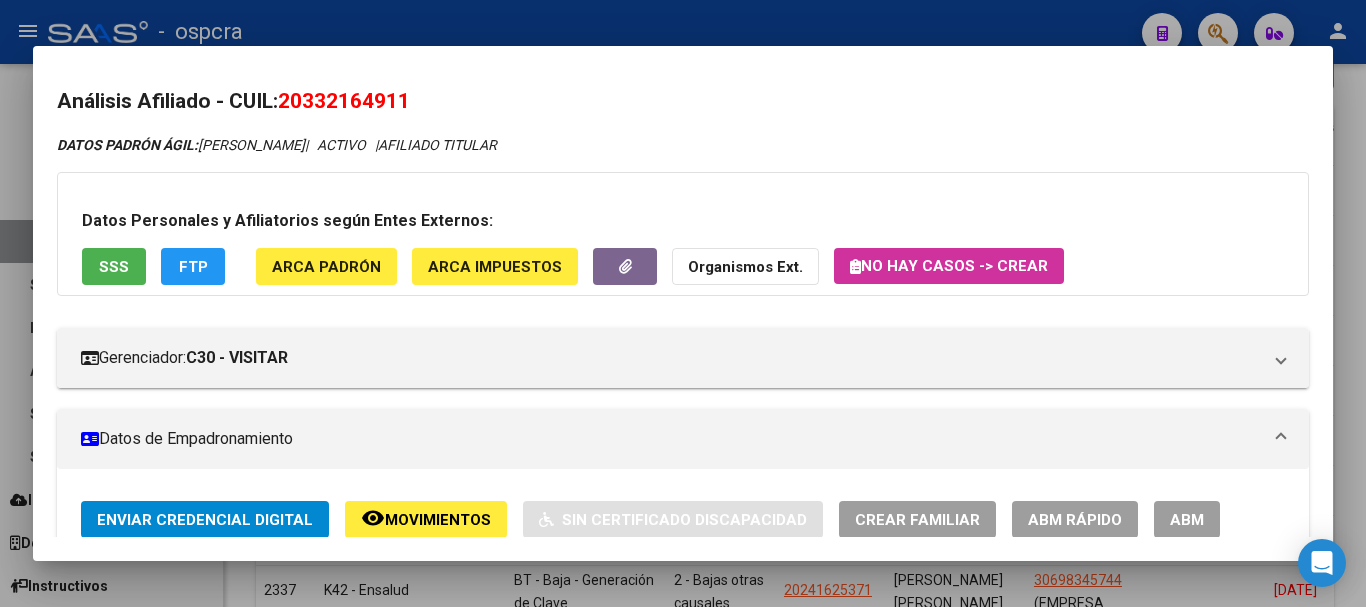 click at bounding box center [683, 303] 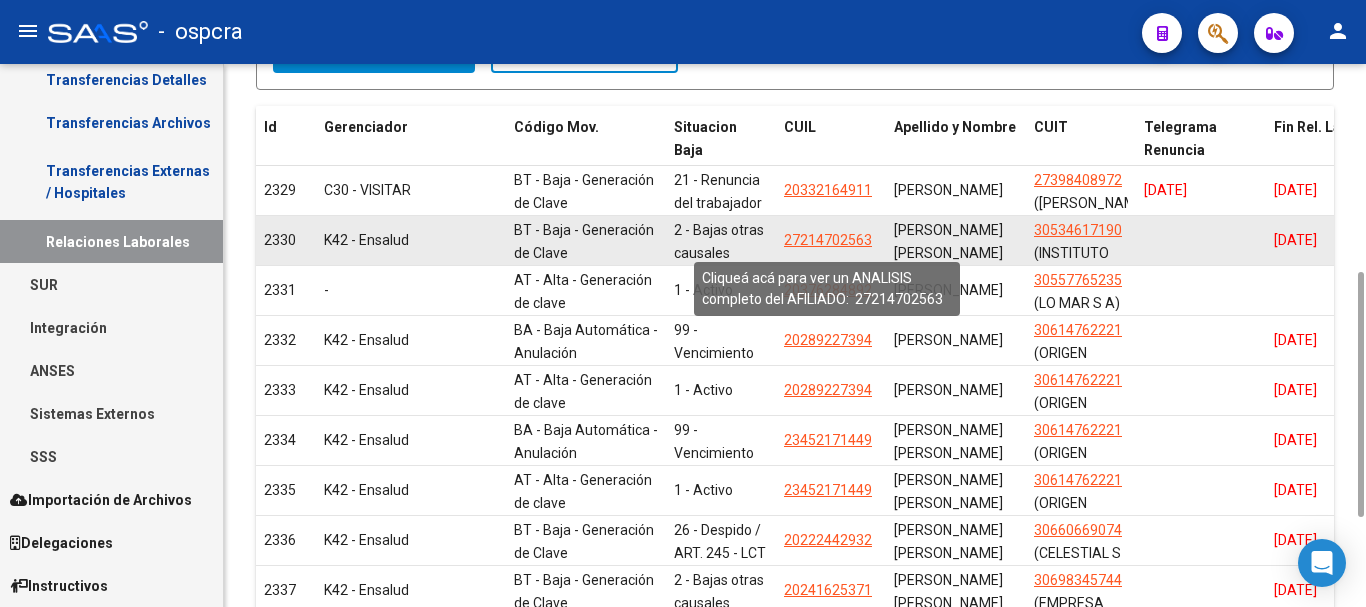 click on "27214702563" 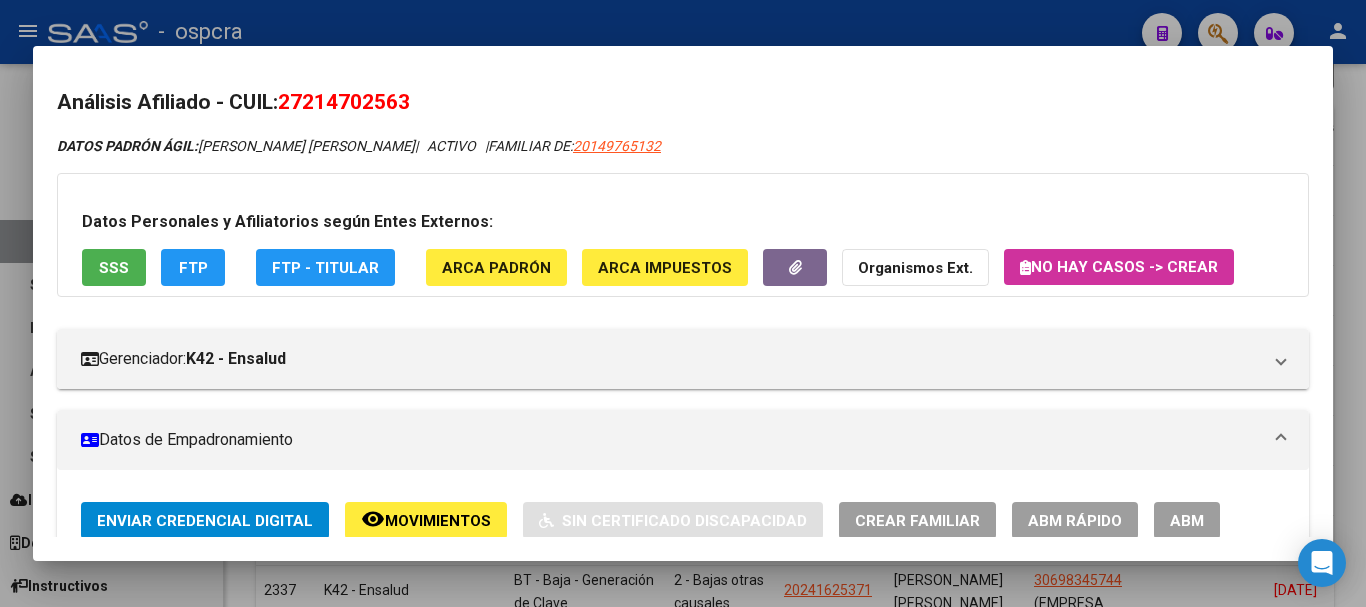 click at bounding box center (683, 303) 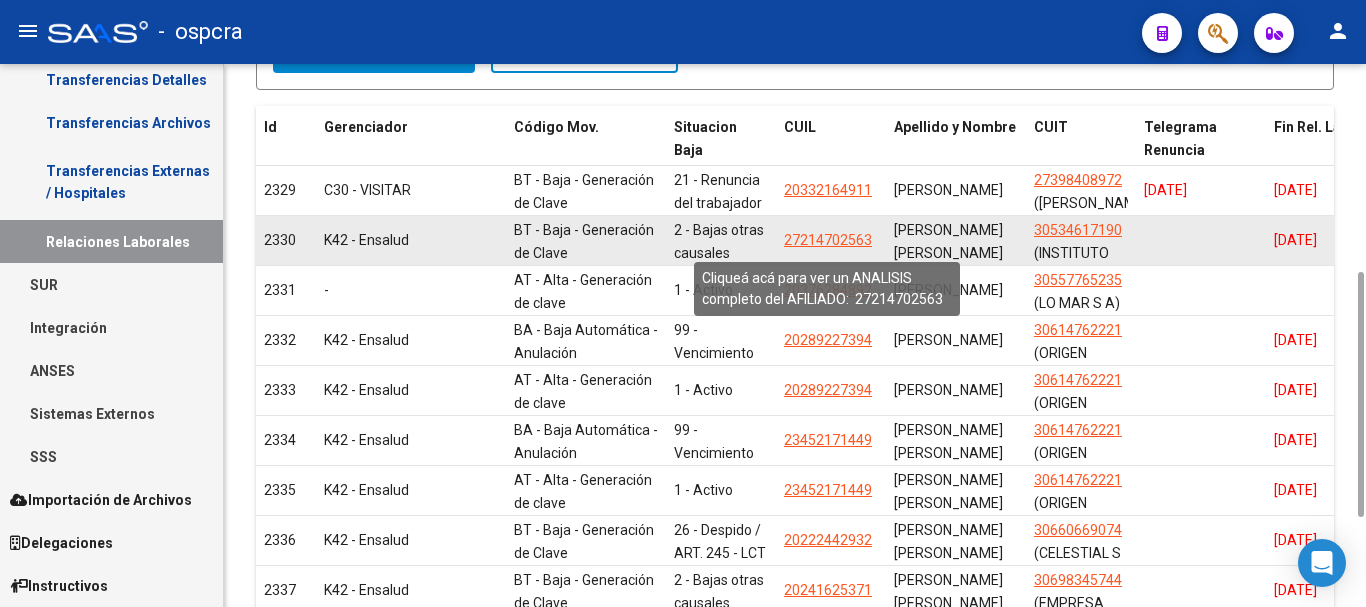 click on "27214702563" 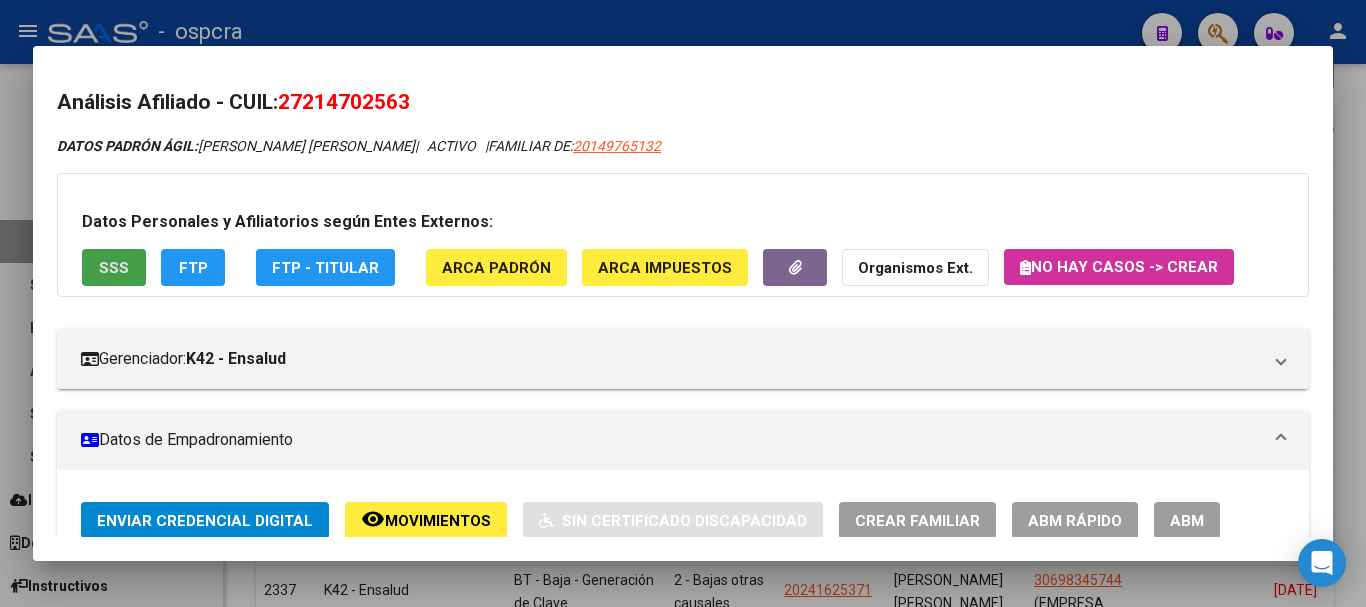 click on "SSS" at bounding box center (114, 268) 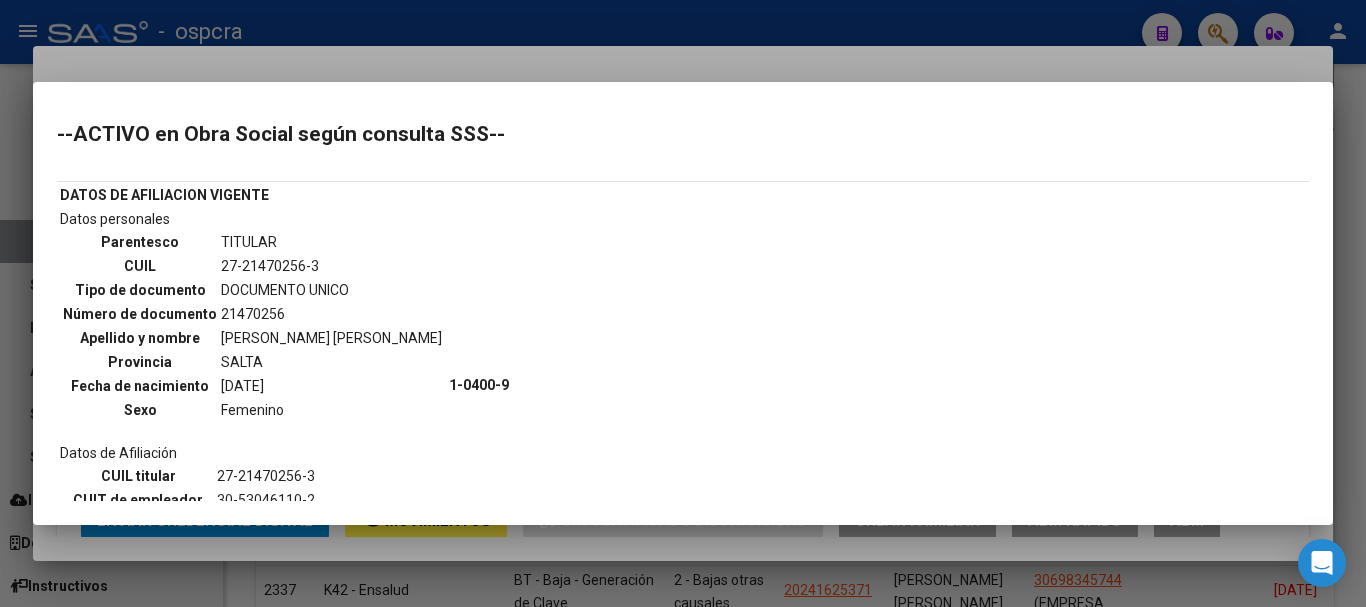 click at bounding box center (683, 303) 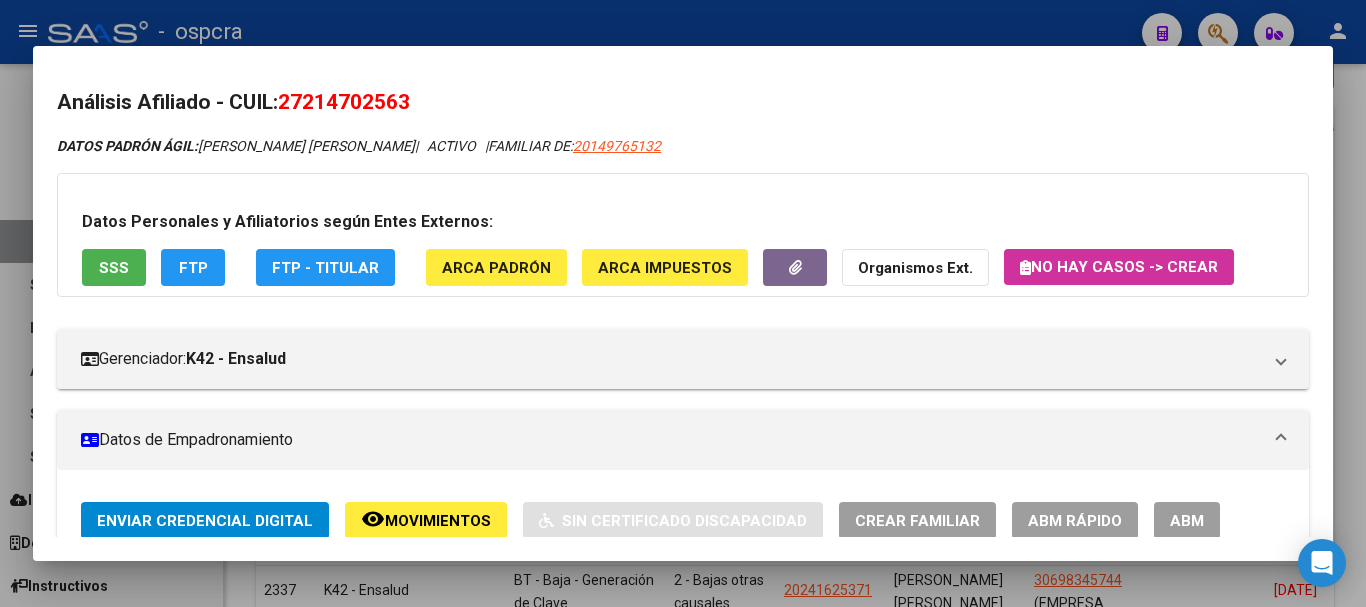 click at bounding box center (683, 303) 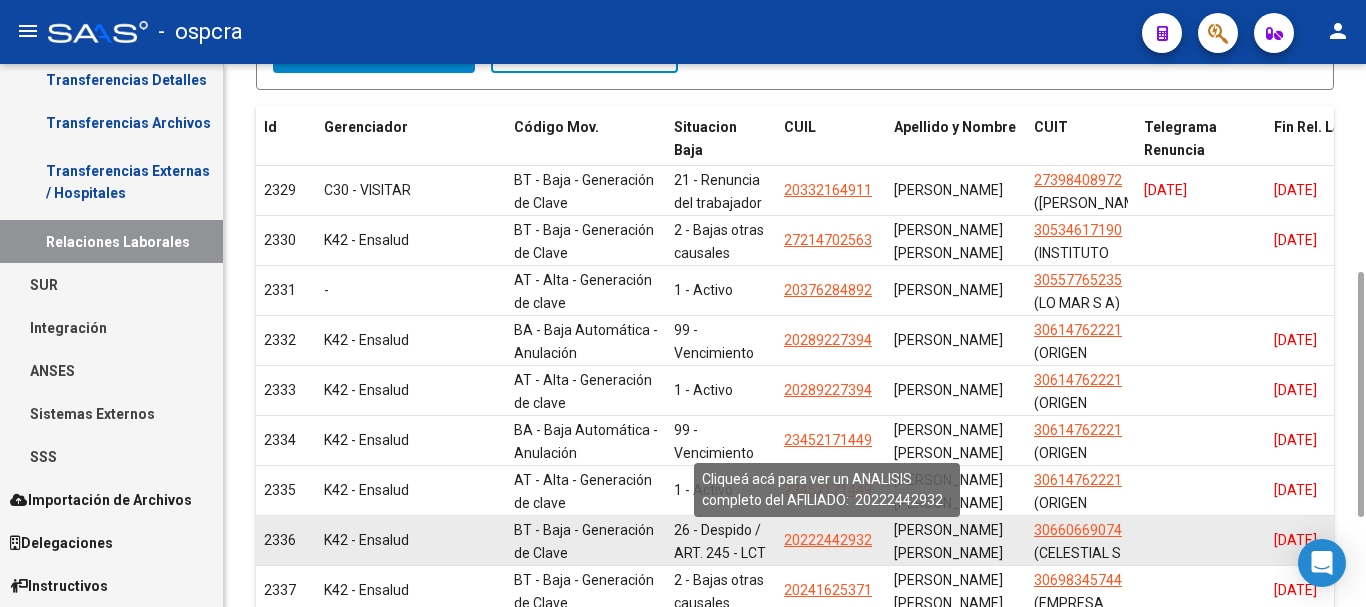 click on "20222442932" 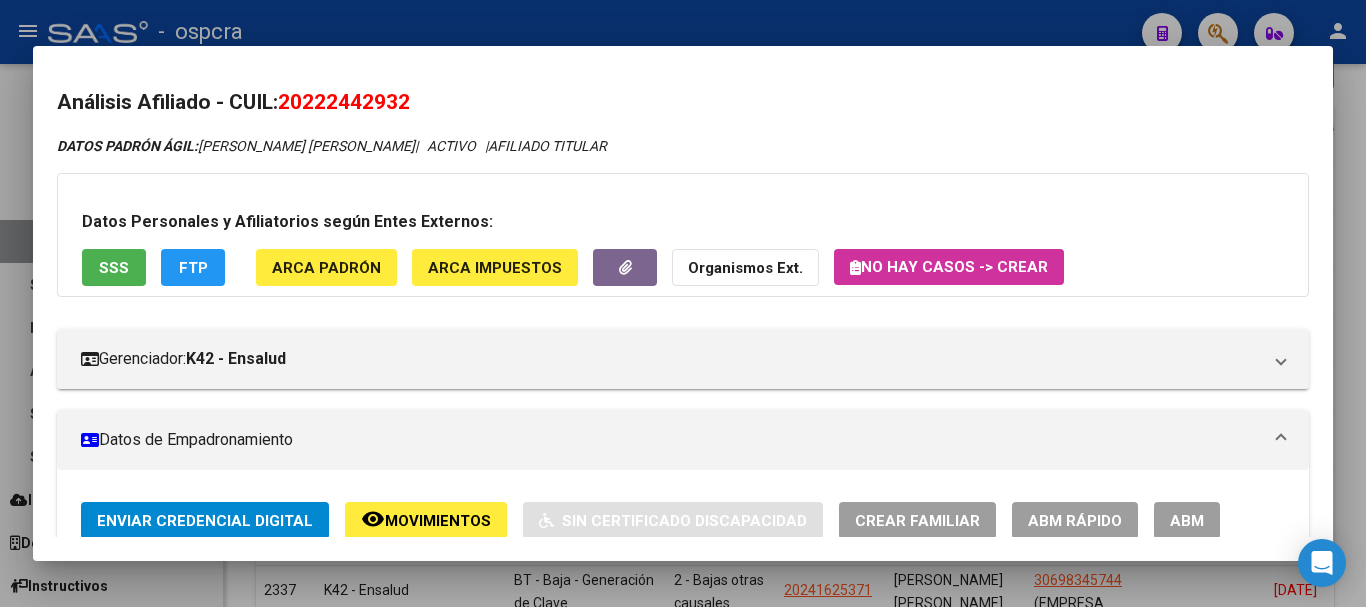click at bounding box center (683, 303) 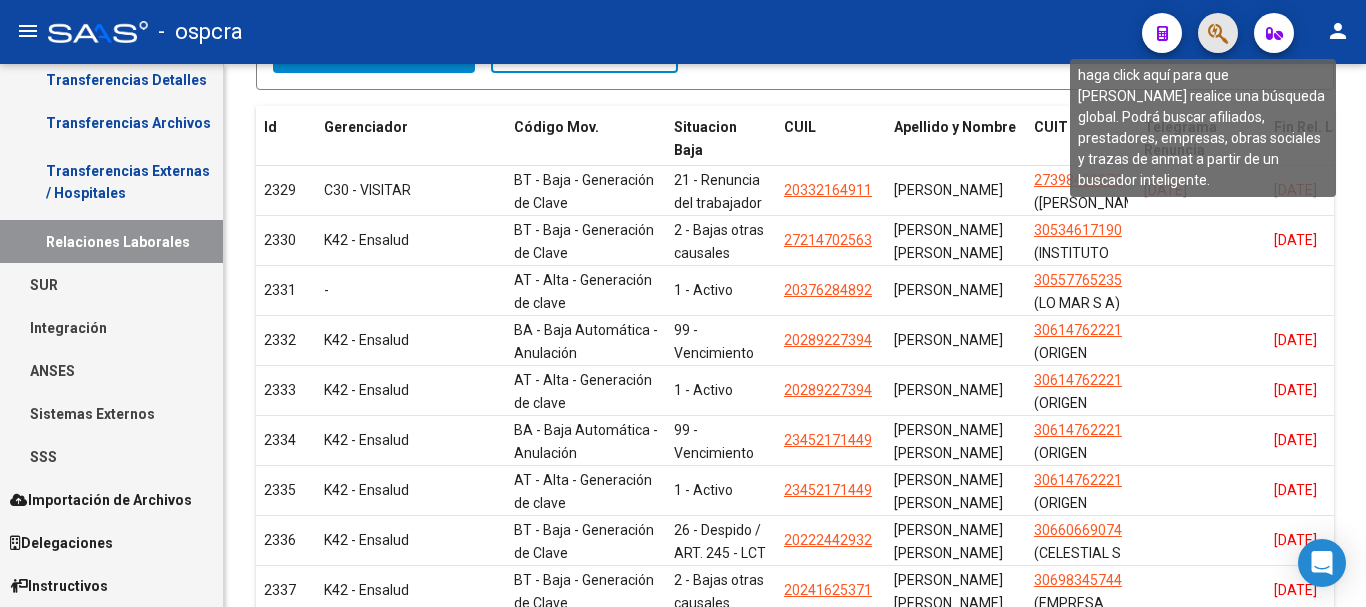 click 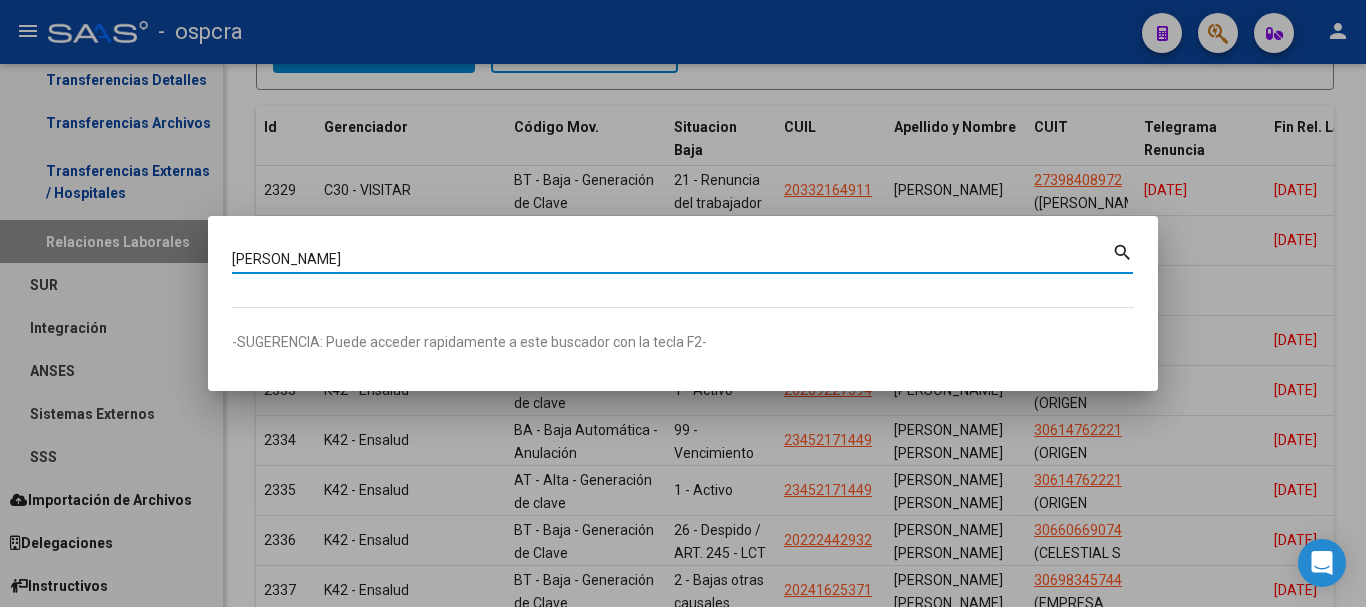 type on "[PERSON_NAME]" 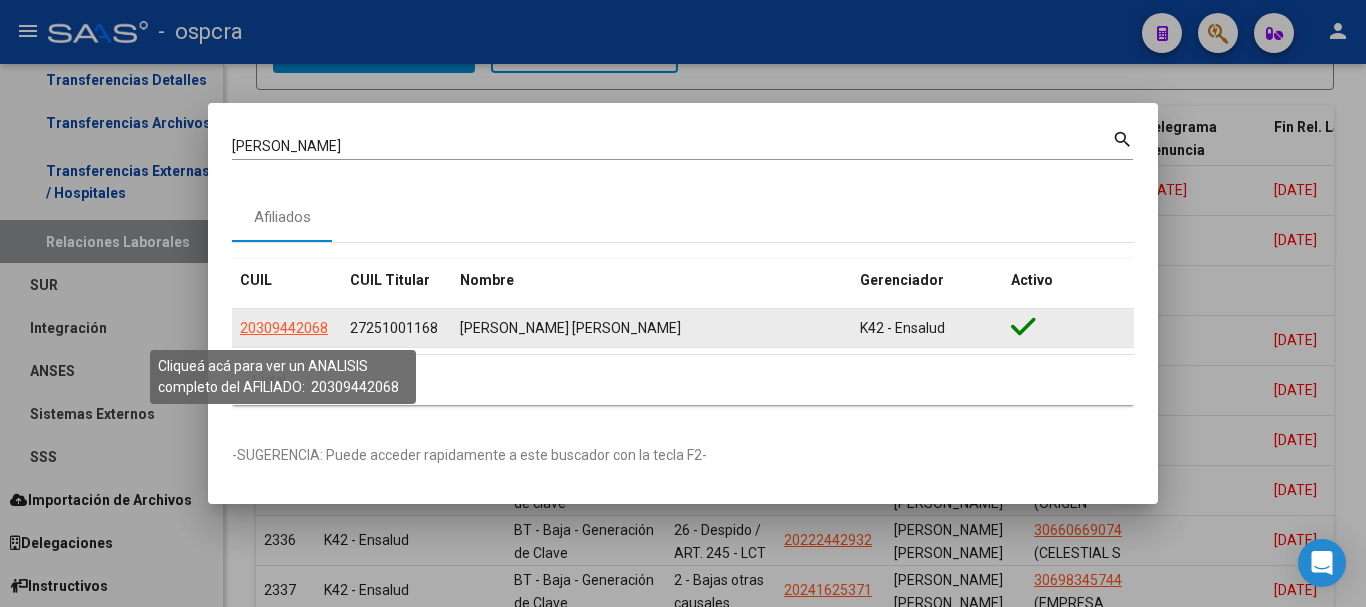click on "20309442068" 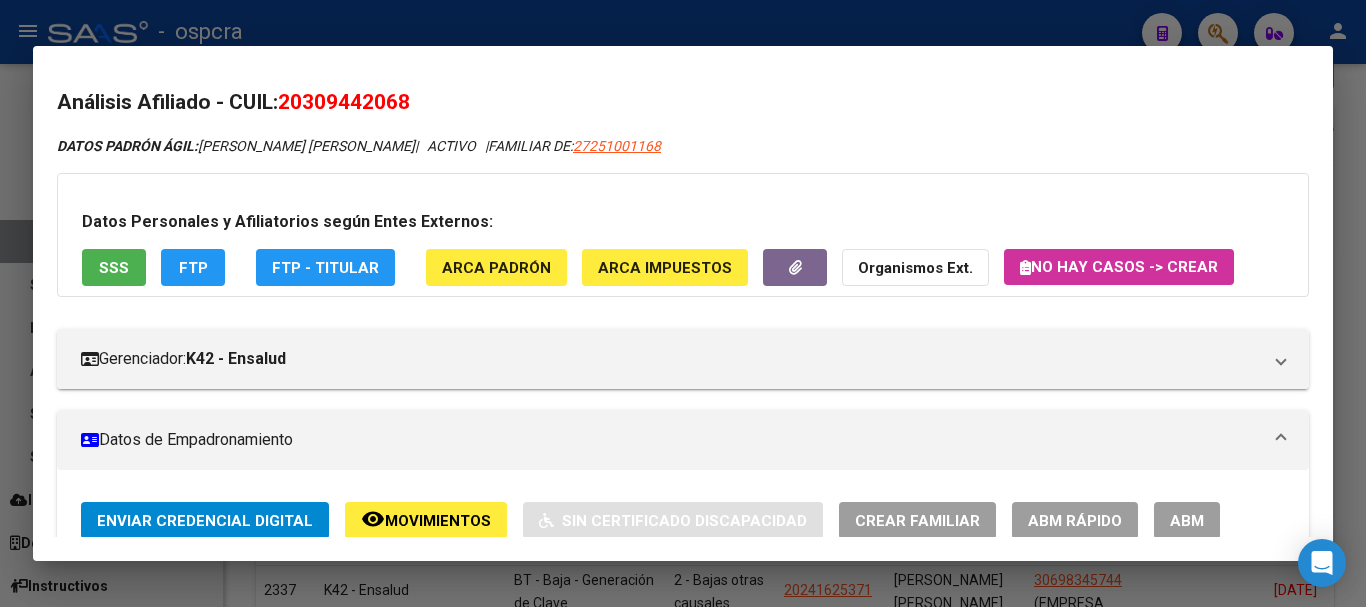 scroll, scrollTop: 408, scrollLeft: 0, axis: vertical 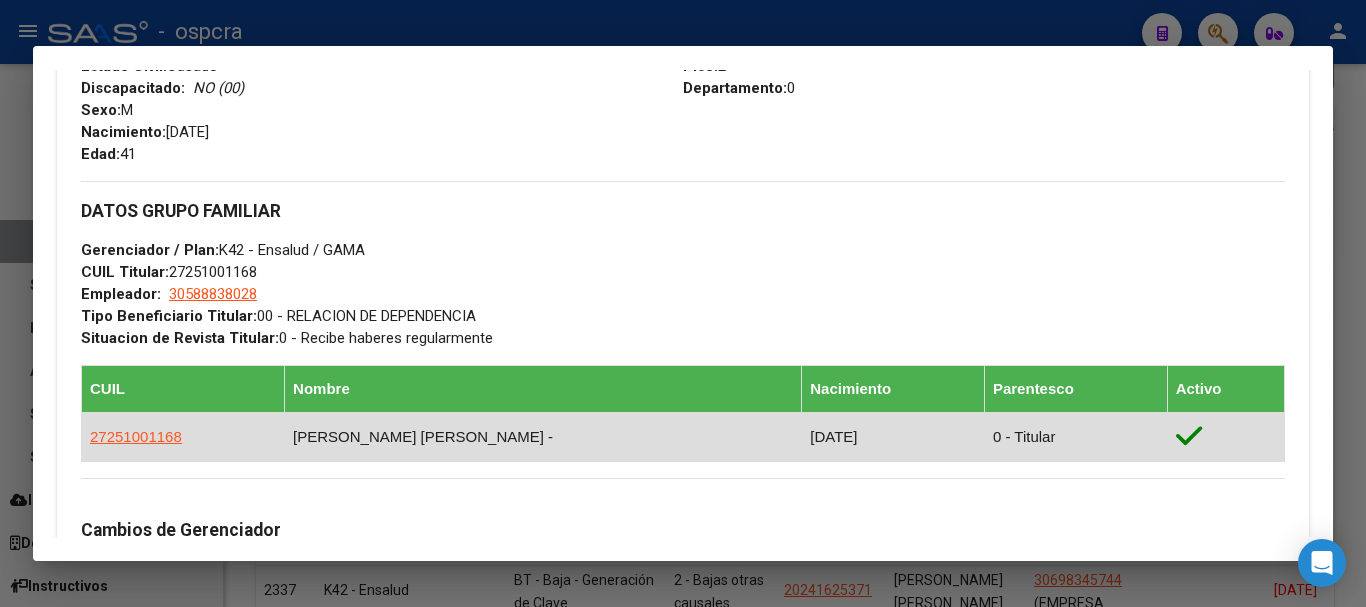 click on "[PERSON_NAME] [PERSON_NAME] -" at bounding box center [543, 437] 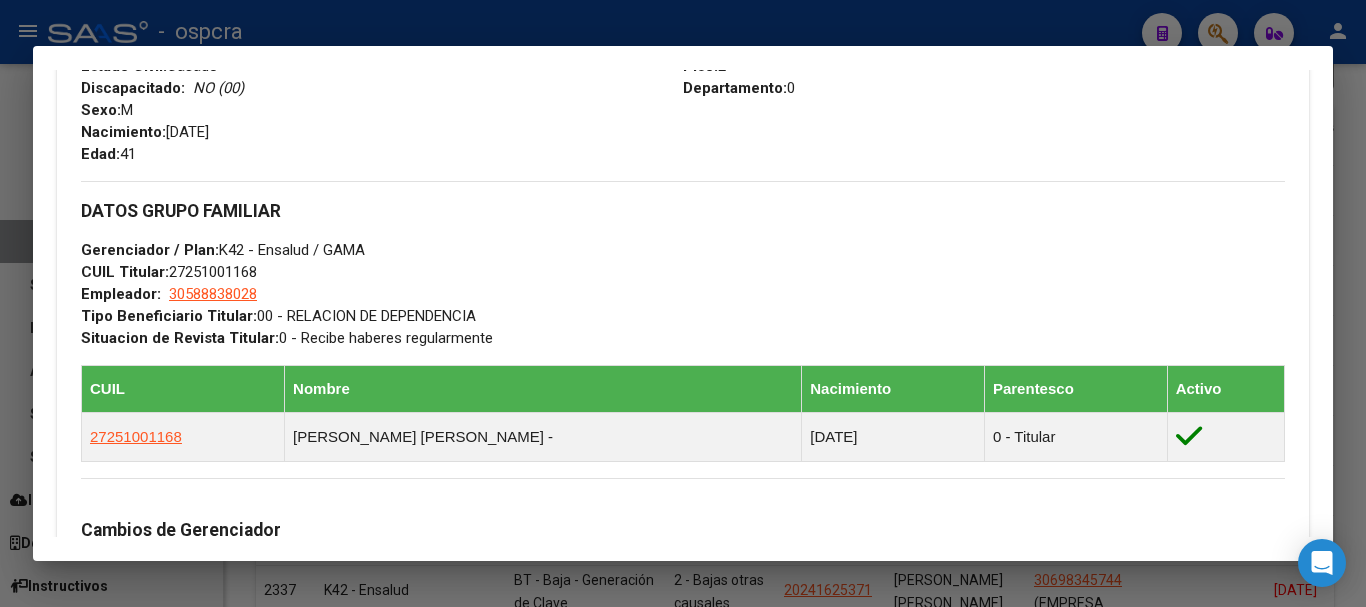 scroll, scrollTop: 1224, scrollLeft: 0, axis: vertical 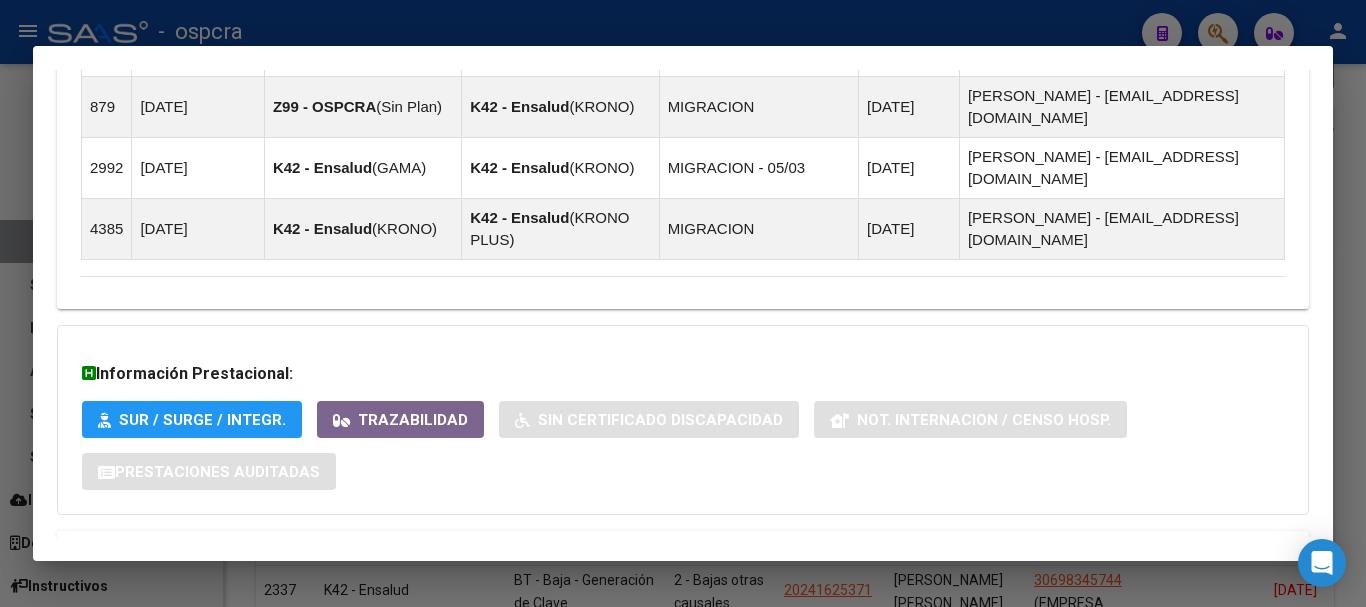 click on "Aportes y Contribuciones del Titular: 27251001168" at bounding box center [302, 623] 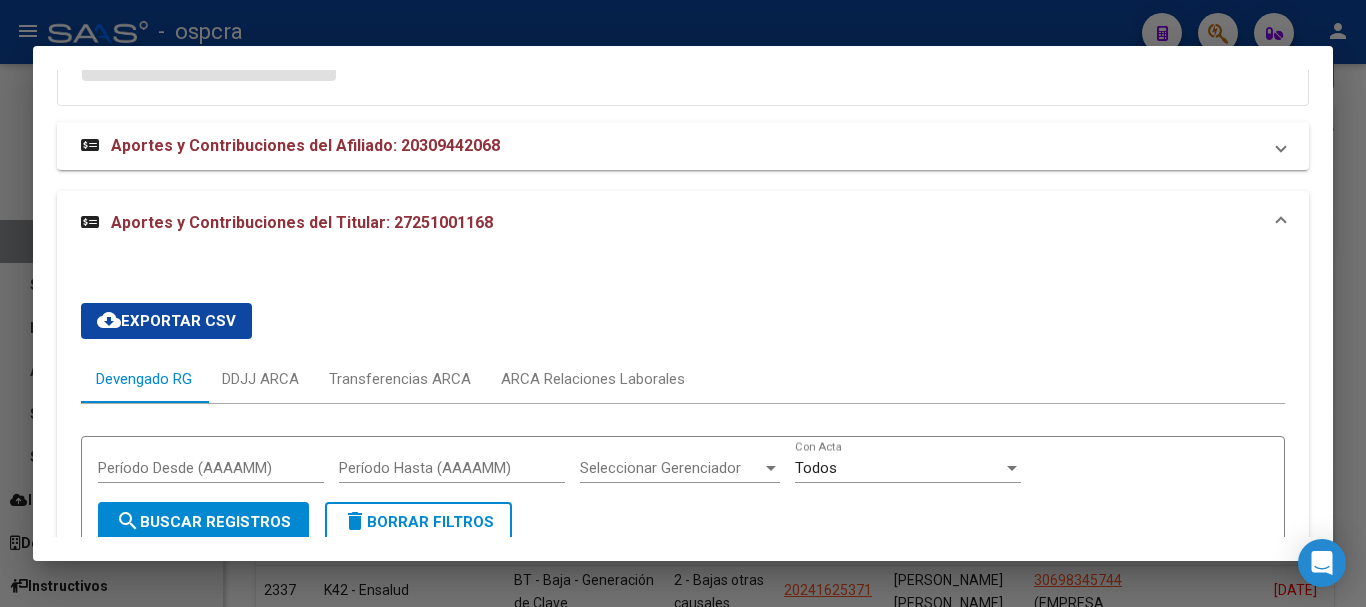 scroll, scrollTop: 2454, scrollLeft: 0, axis: vertical 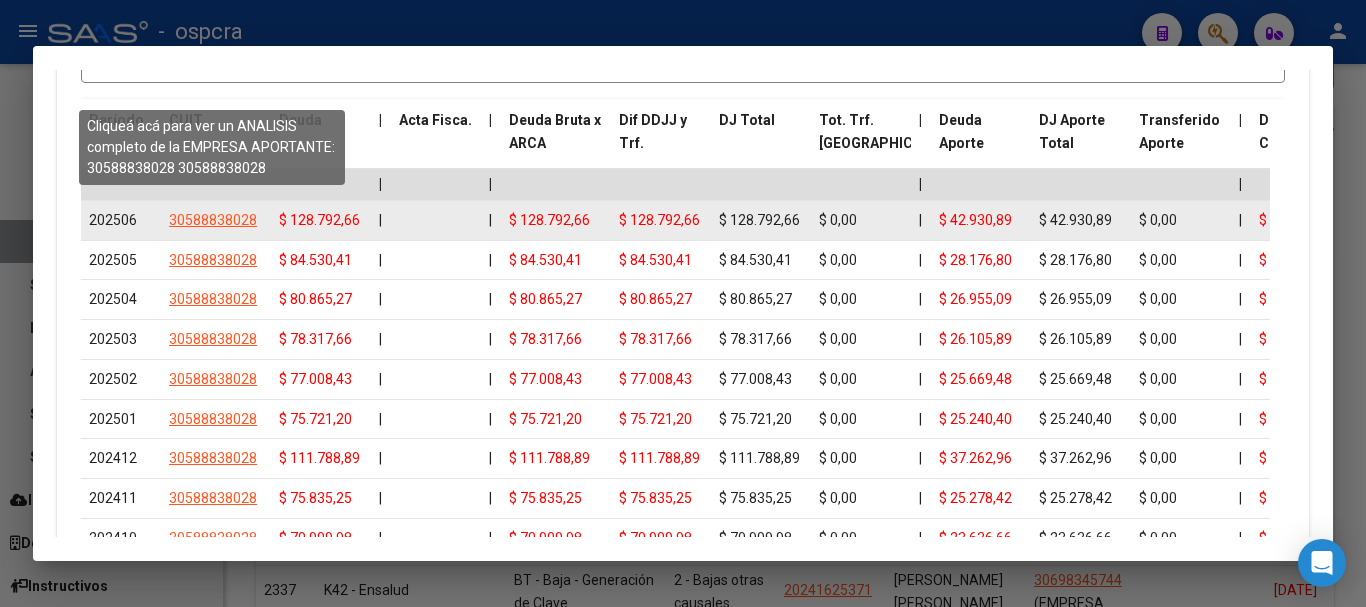 click on "30588838028" 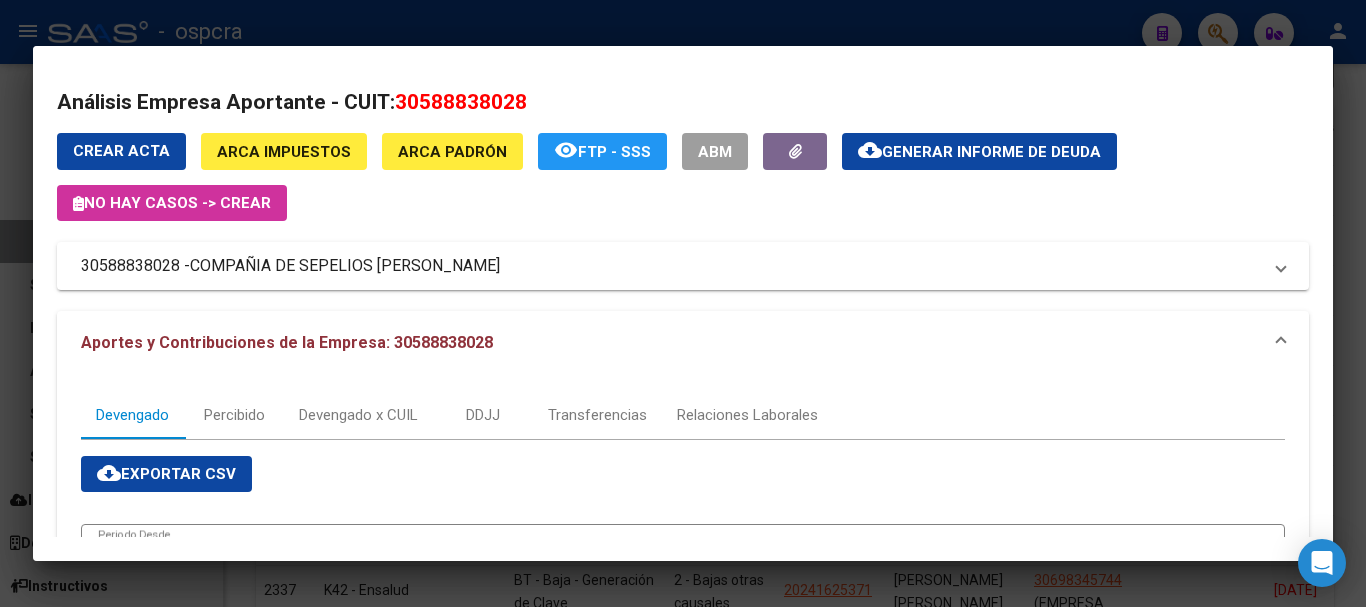 click at bounding box center [683, 303] 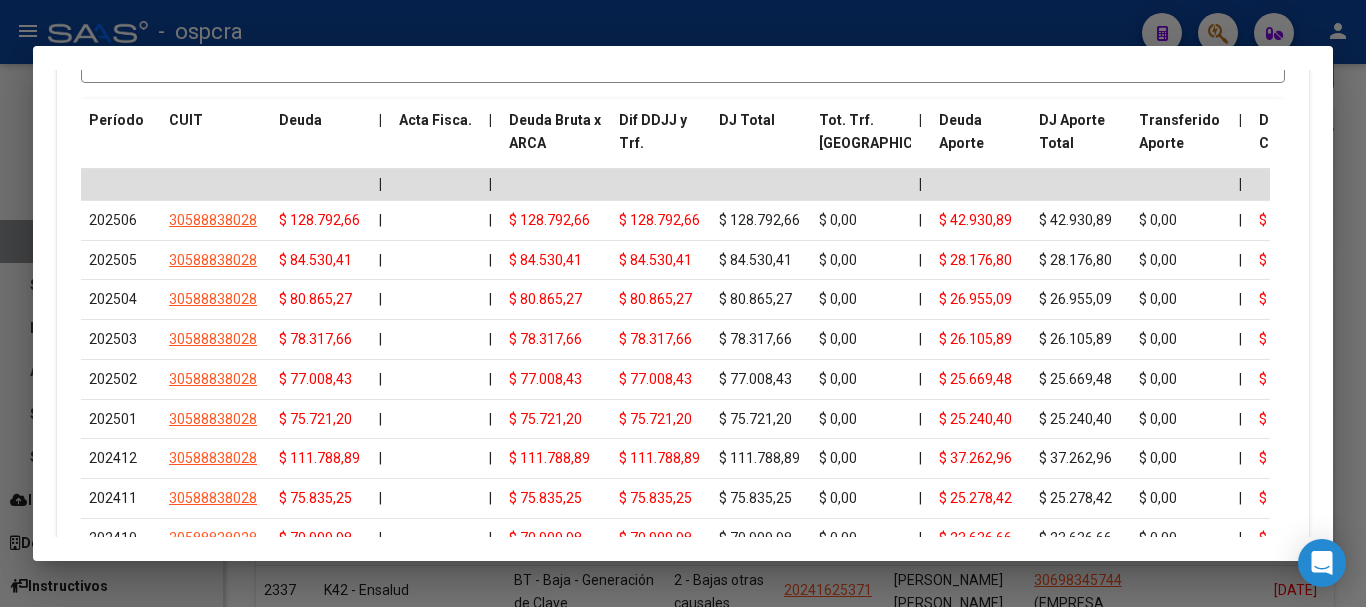click at bounding box center [683, 303] 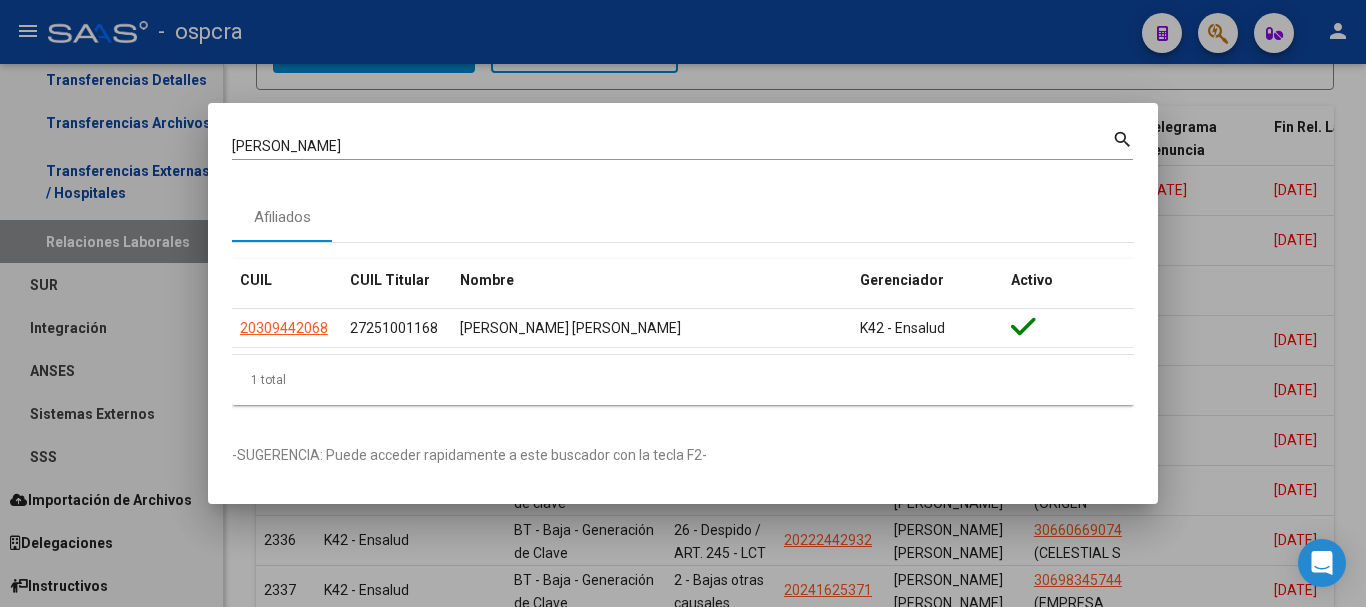 click at bounding box center [683, 303] 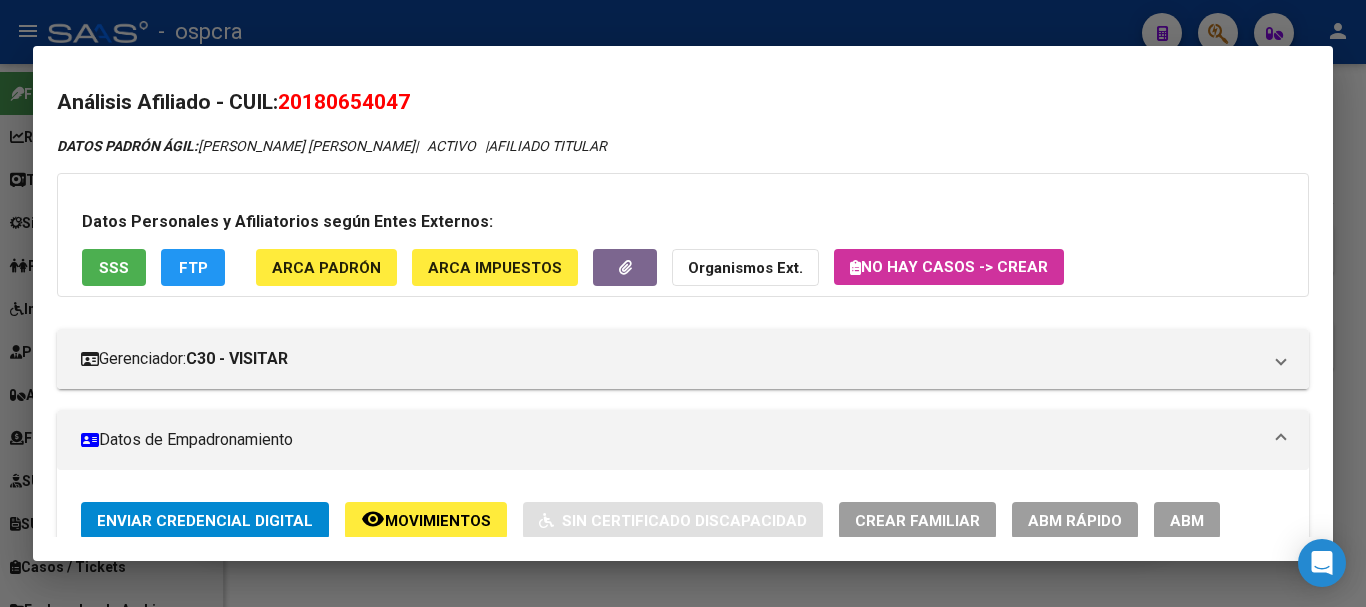scroll, scrollTop: 0, scrollLeft: 0, axis: both 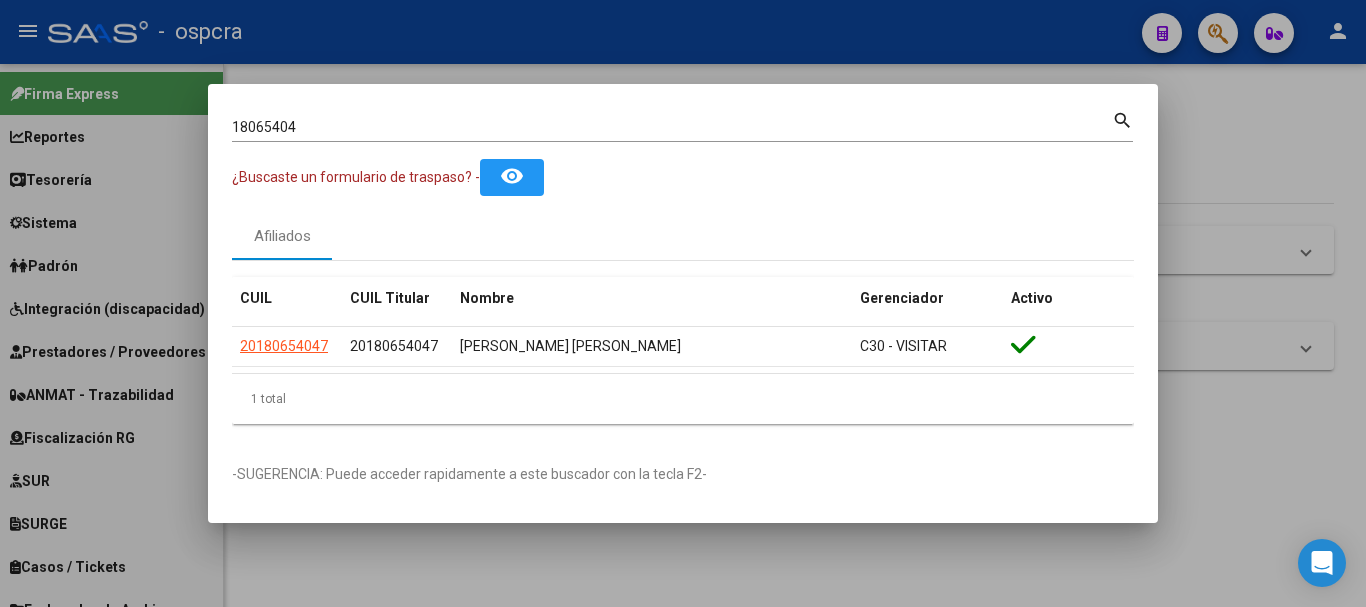 click at bounding box center [683, 303] 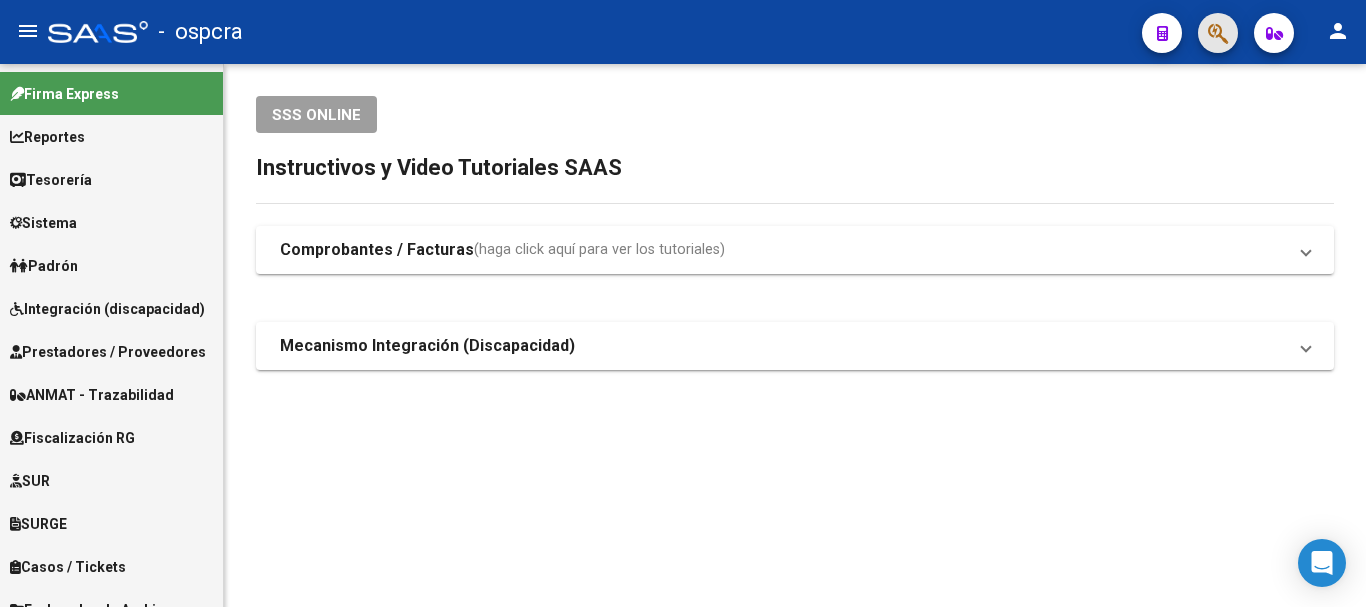 click 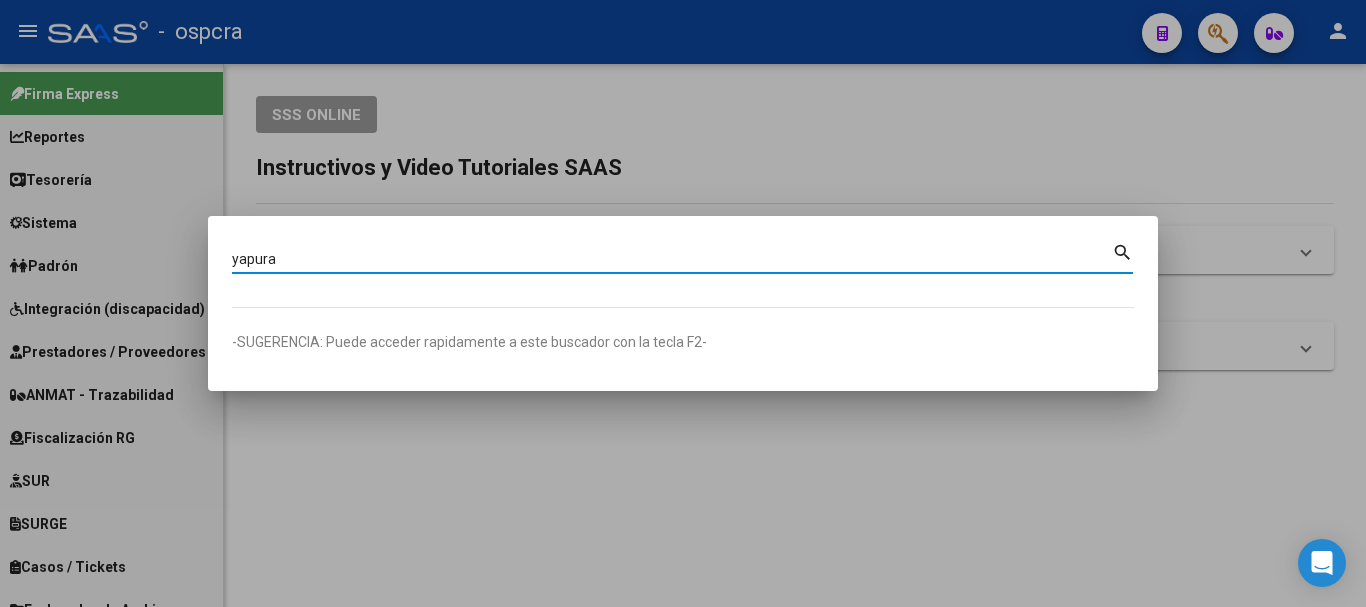 type on "yapura" 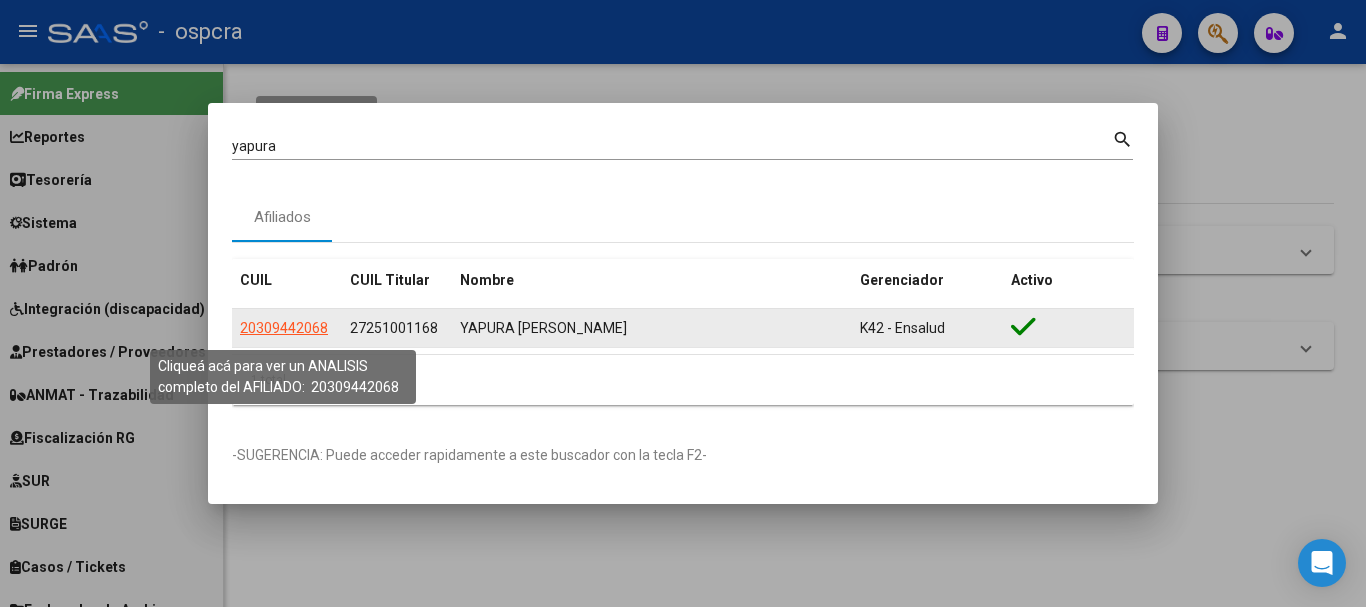click on "20309442068" 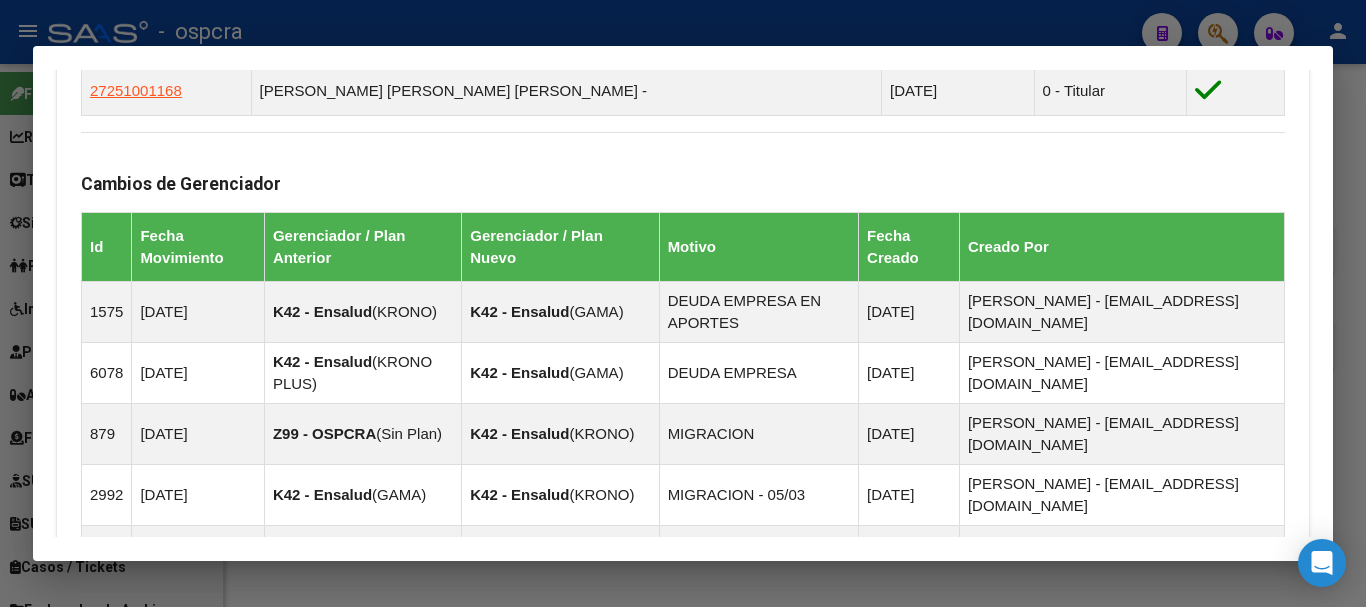 scroll, scrollTop: 1489, scrollLeft: 0, axis: vertical 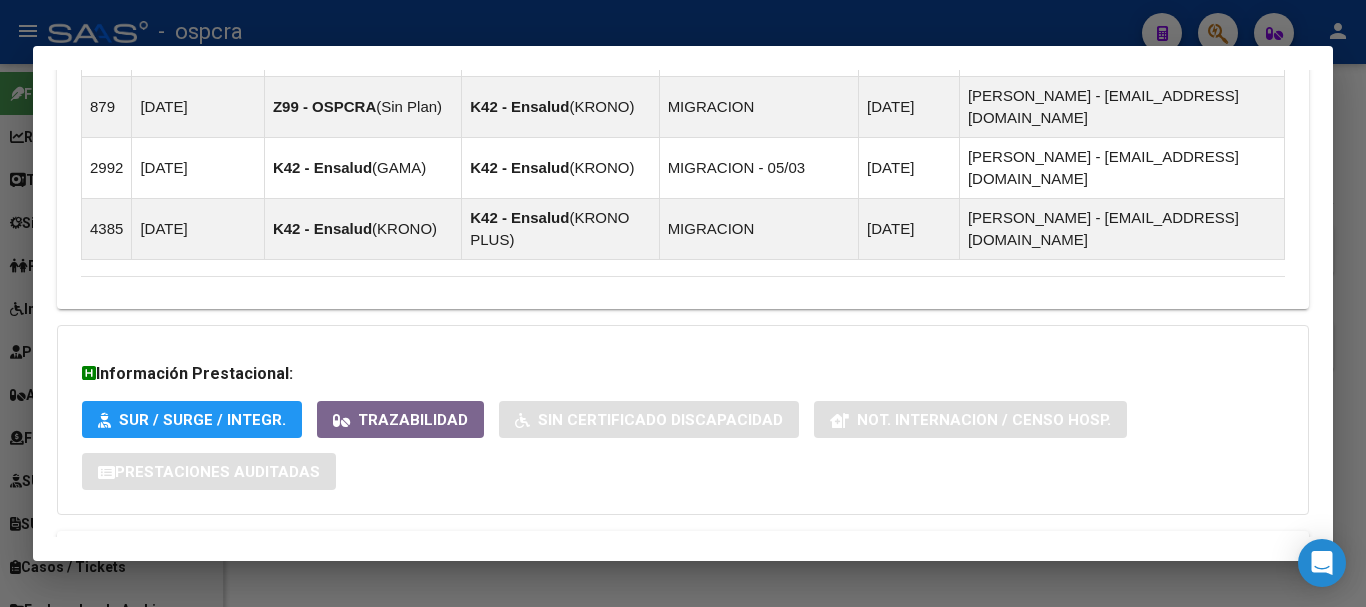 click on "Aportes y Contribuciones del Titular: 27251001168" at bounding box center [302, 623] 